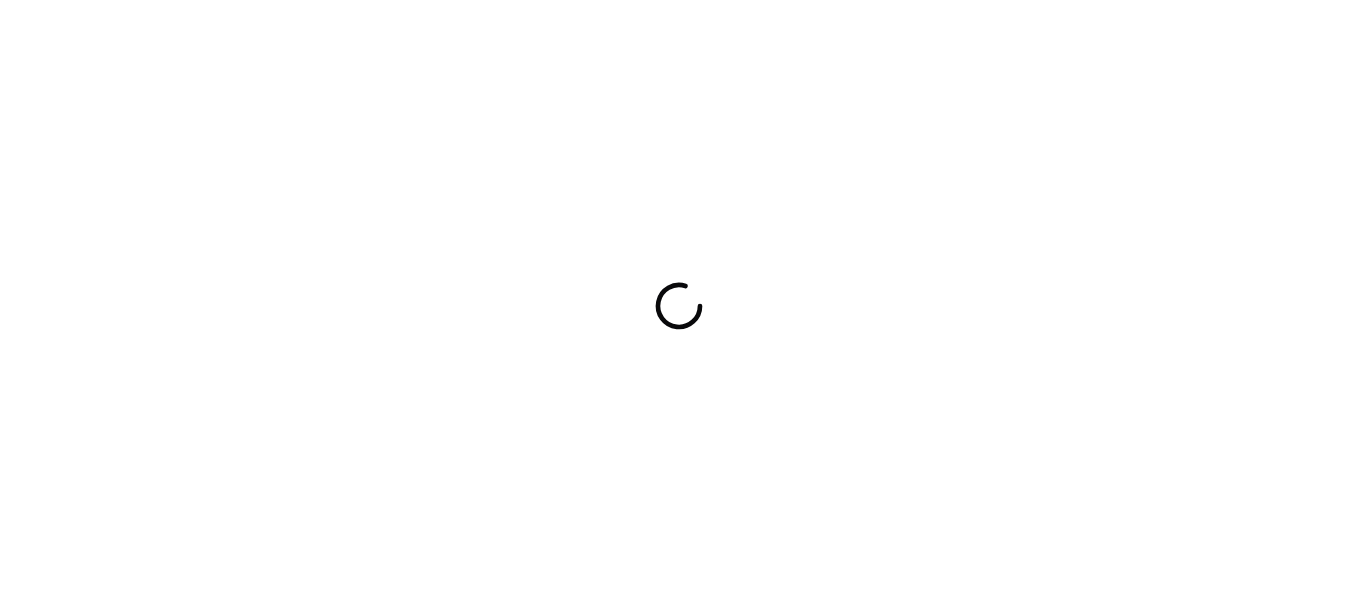 scroll, scrollTop: 0, scrollLeft: 0, axis: both 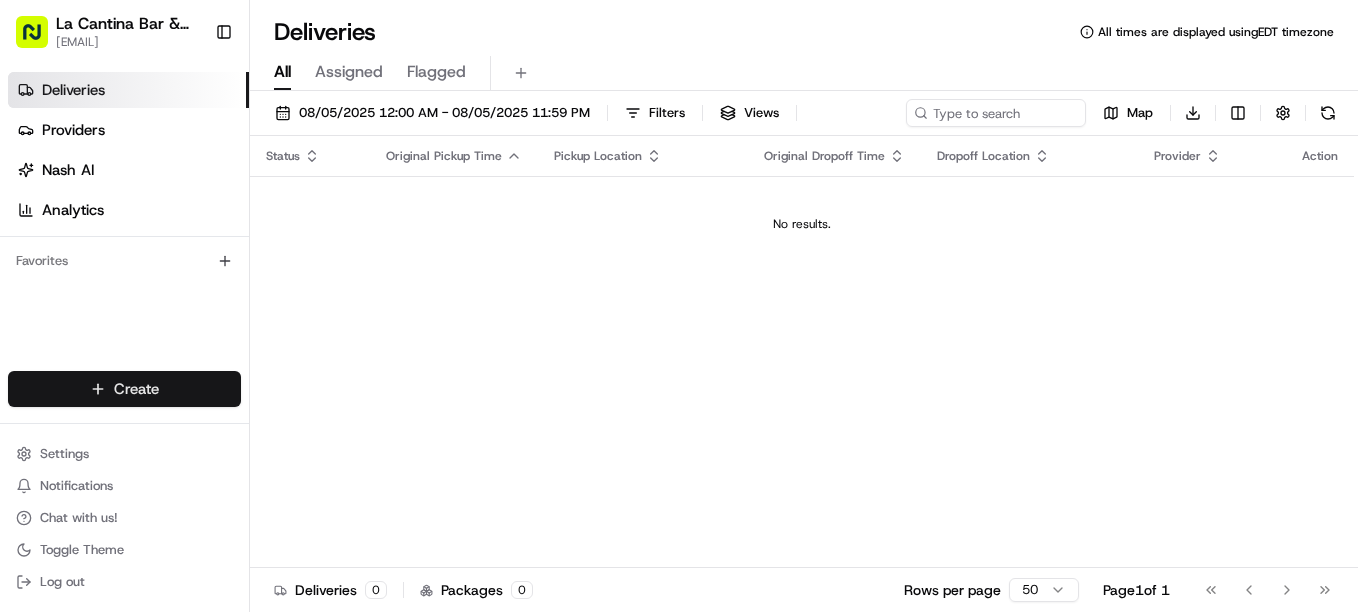 click on "La Cantina Bar & Grill [EMAIL] Toggle Sidebar Deliveries Providers Nash AI Analytics Favorites Main Menu Members & Organization Organization Users Roles Preferences Customization Tracking Orchestration Automations Dispatch Strategy Locations Pickup Locations Dropoff Locations Billing Billing Refund Requests Integrations Notification Triggers Webhooks API Keys Request Logs Create Settings Notifications Chat with us! Toggle Theme Log out Deliveries All times are displayed using  EDT   timezone All Assigned Flagged 08/05/2025 12:00 AM - 08/05/2025 11:59 PM Filters Views Map Download Status Original Pickup Time Pickup Location Original Dropoff Time Dropoff Location Provider Action No results. Deliveries 0 Packages 0 Rows per page 50 Page  1  of   1 Go to first page Go to previous page Go to next page Go to last page" at bounding box center [679, 306] 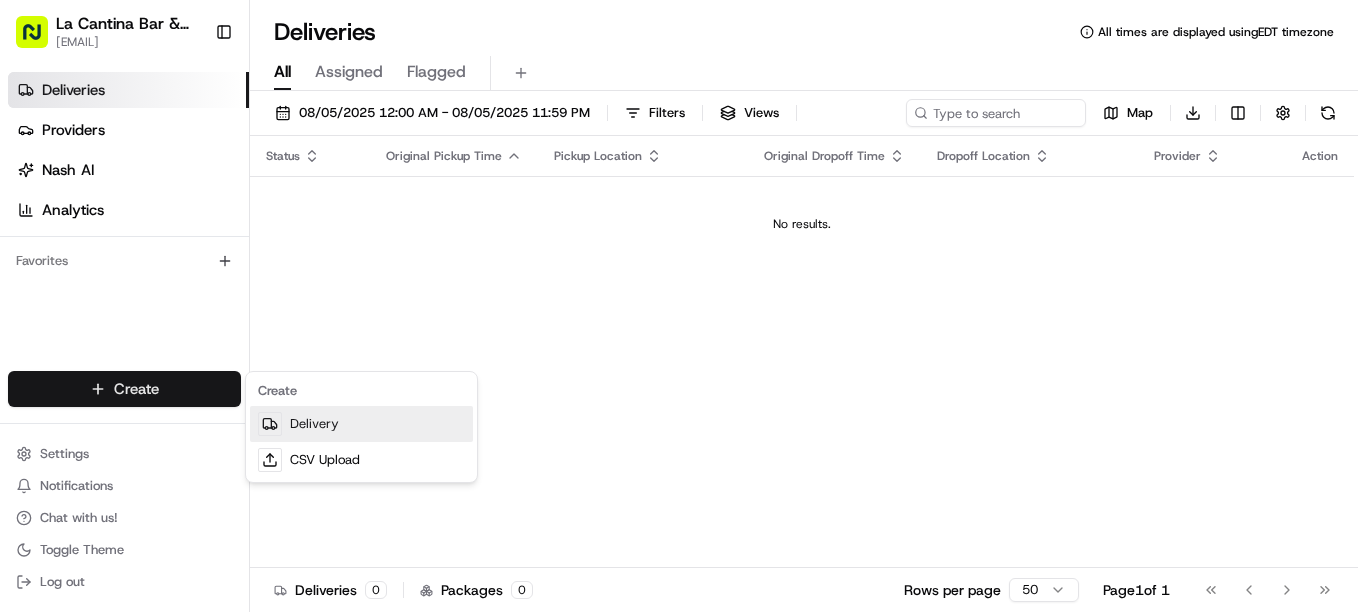 scroll, scrollTop: 0, scrollLeft: 0, axis: both 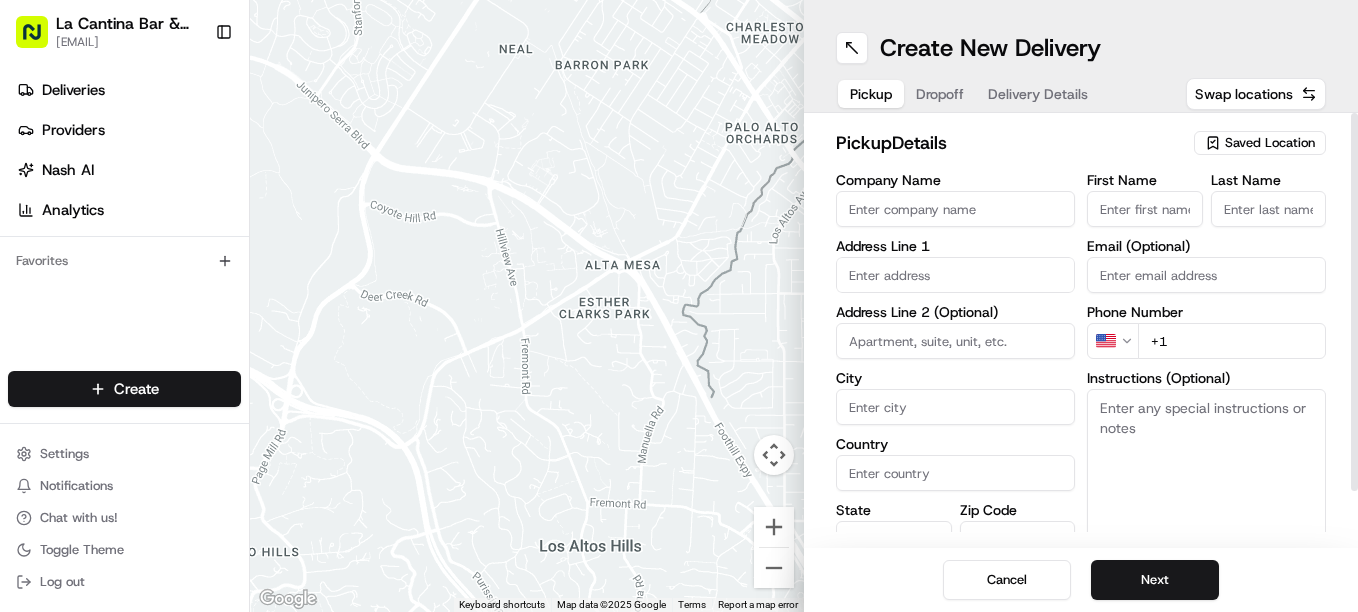 click on "Company Name" at bounding box center (955, 209) 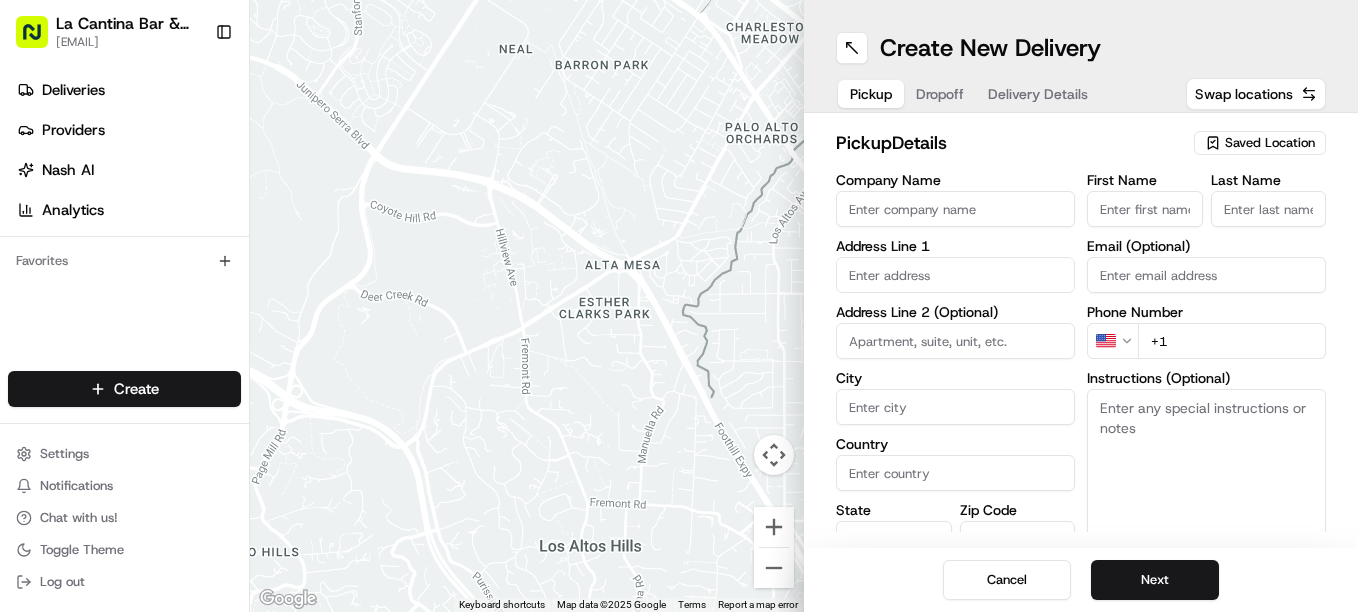 type on "La Cantina Bar & Grill" 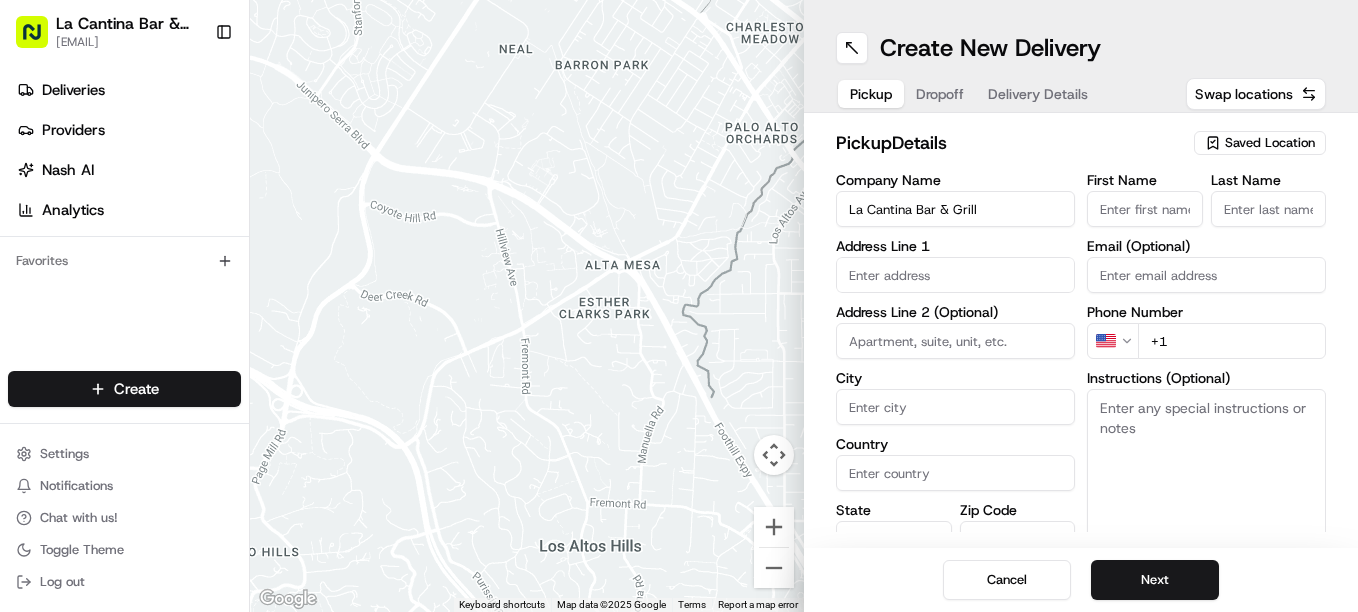type on "United States" 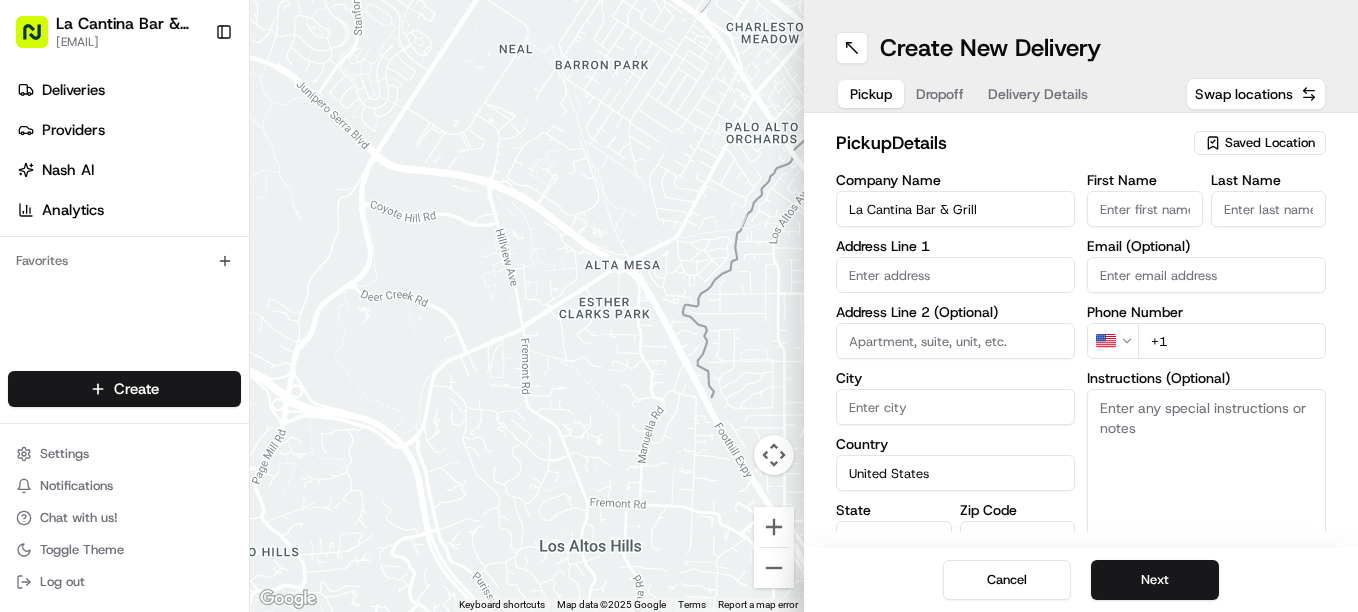 type on "06374" 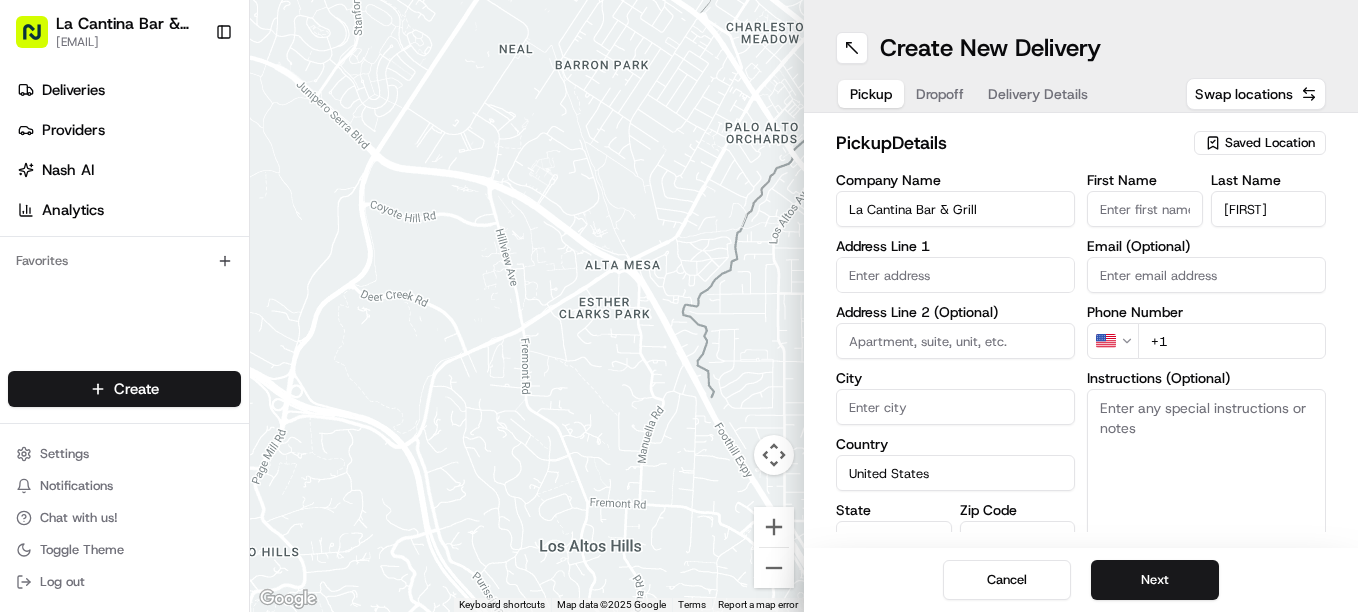 type on "[EMAIL]" 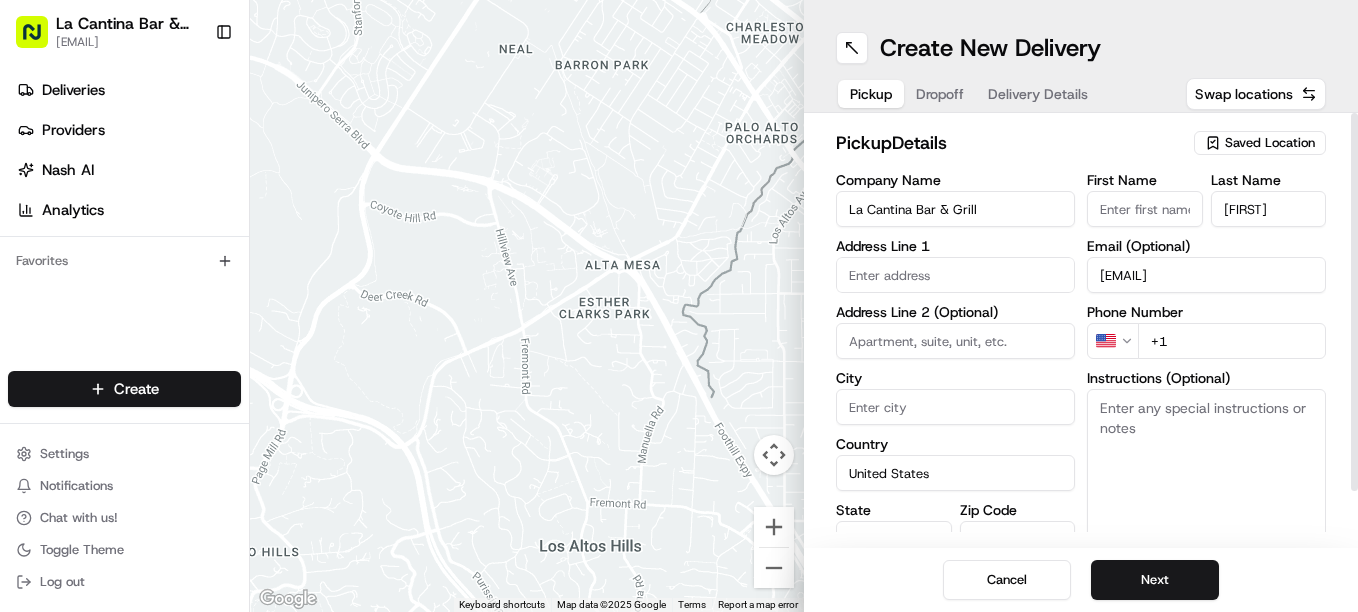 click on "Phone Number US +1" at bounding box center (1206, 332) 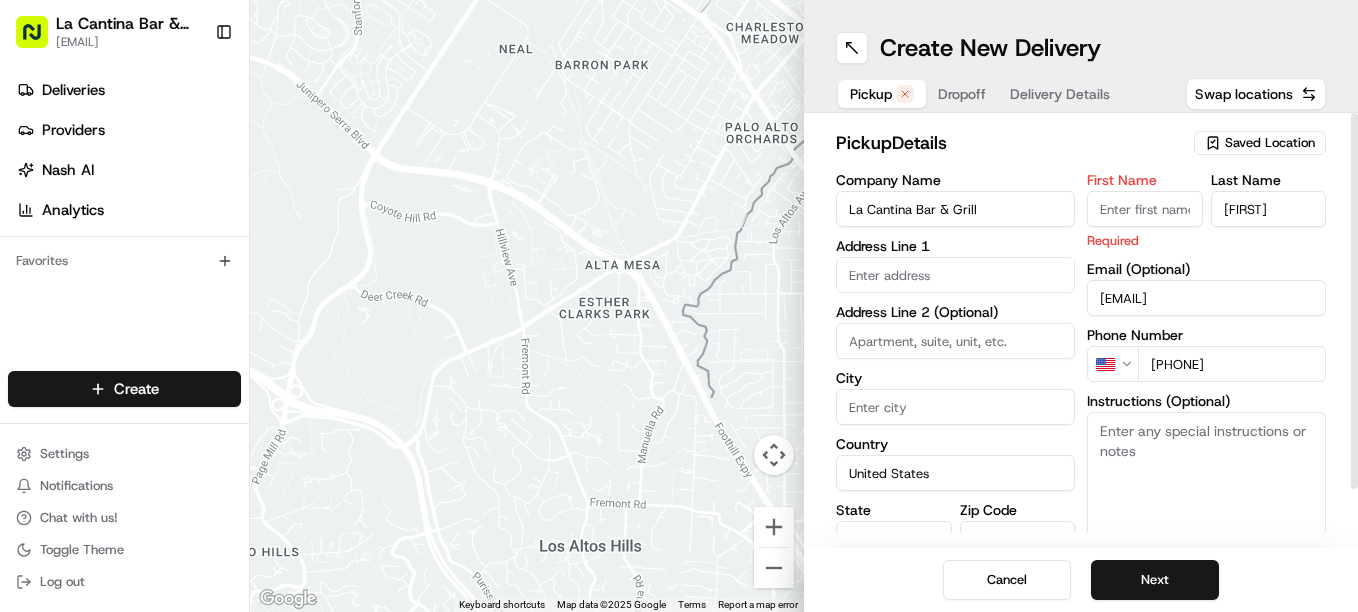 type on "[PHONE]" 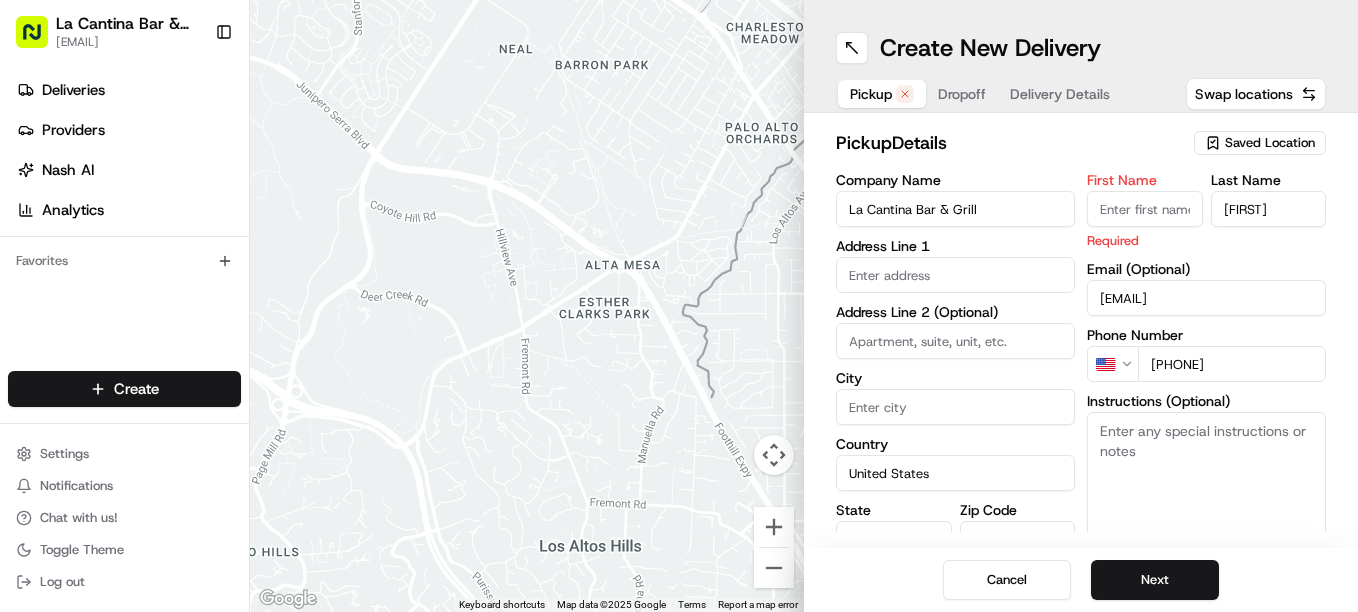 type on "[FIRST]" 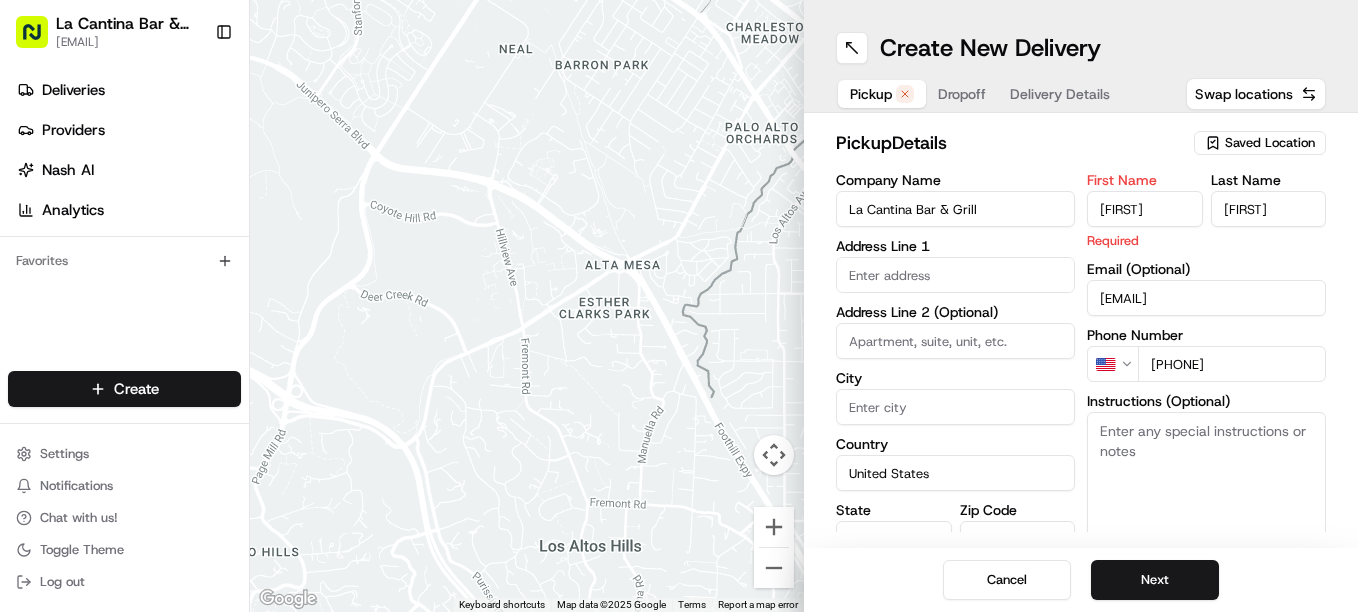 type on "[NUMBER] [STREET]" 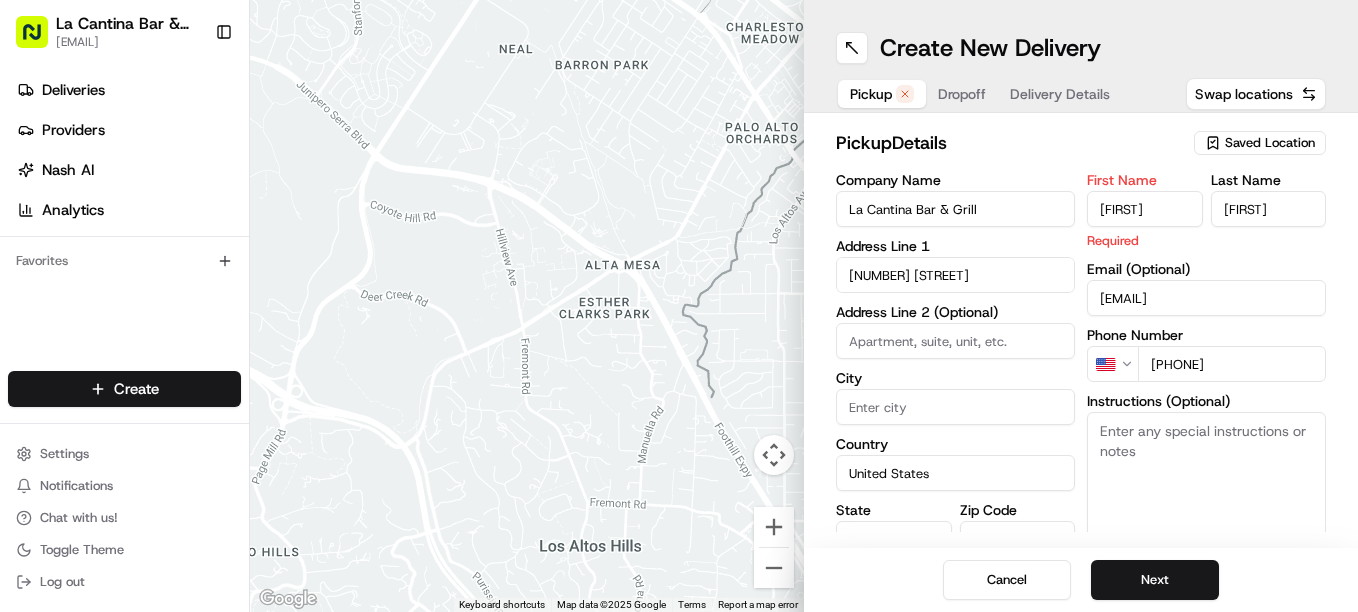 type on "Plainfield" 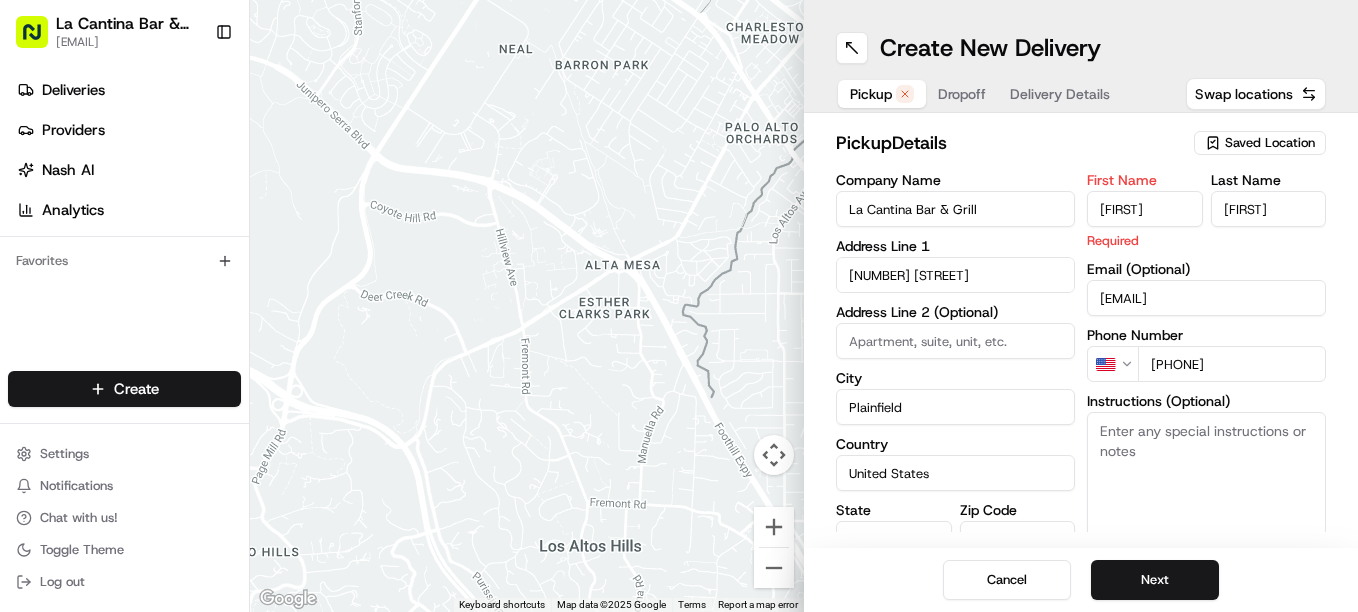type on "CT" 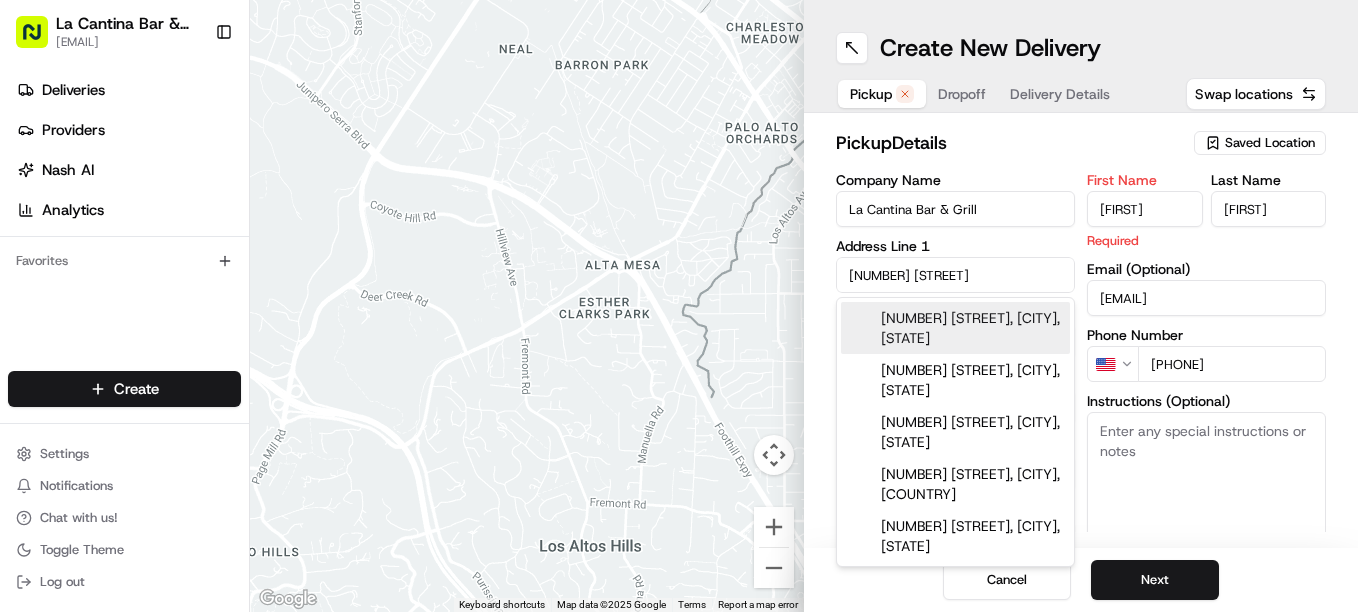 click on "[NUMBER] [STREET], [CITY], [STATE]" at bounding box center (955, 328) 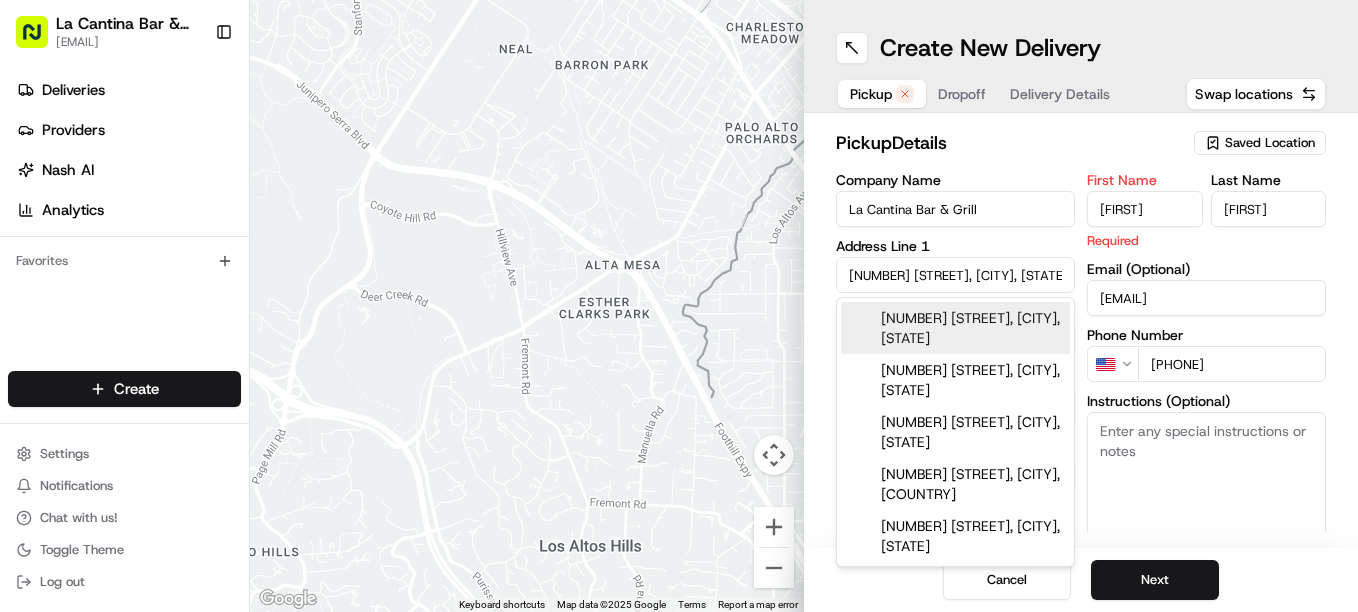 type on "[NUMBER] [STREET]" 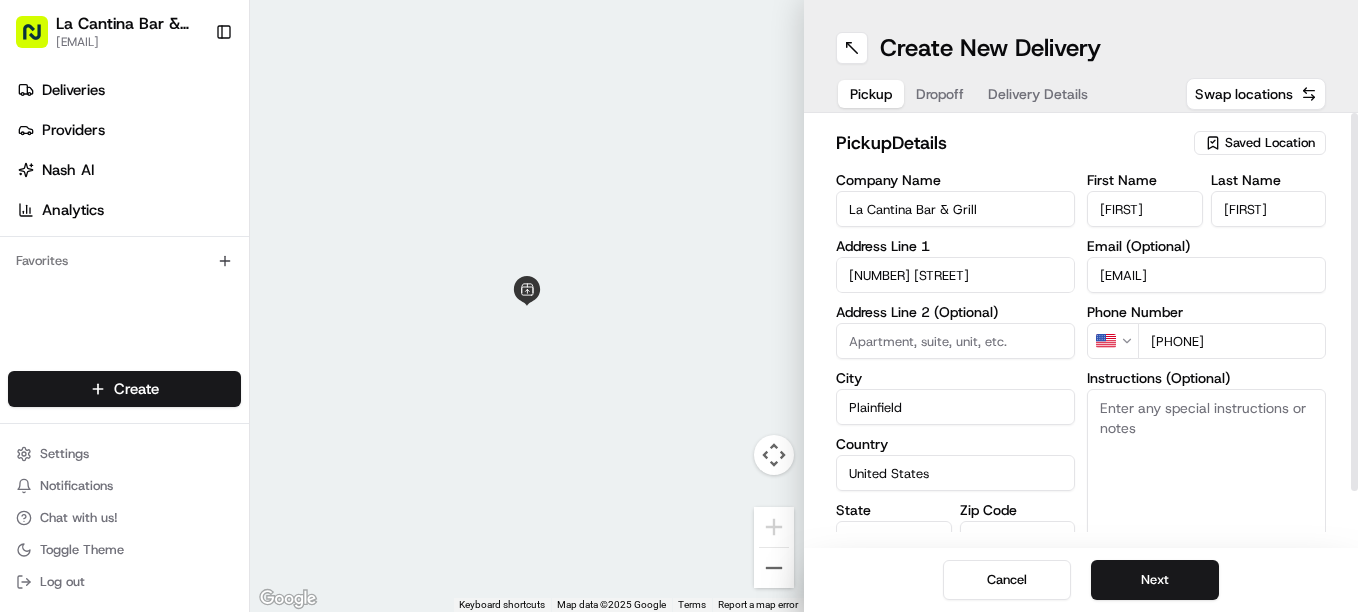click on "[FIRST]" at bounding box center [1269, 209] 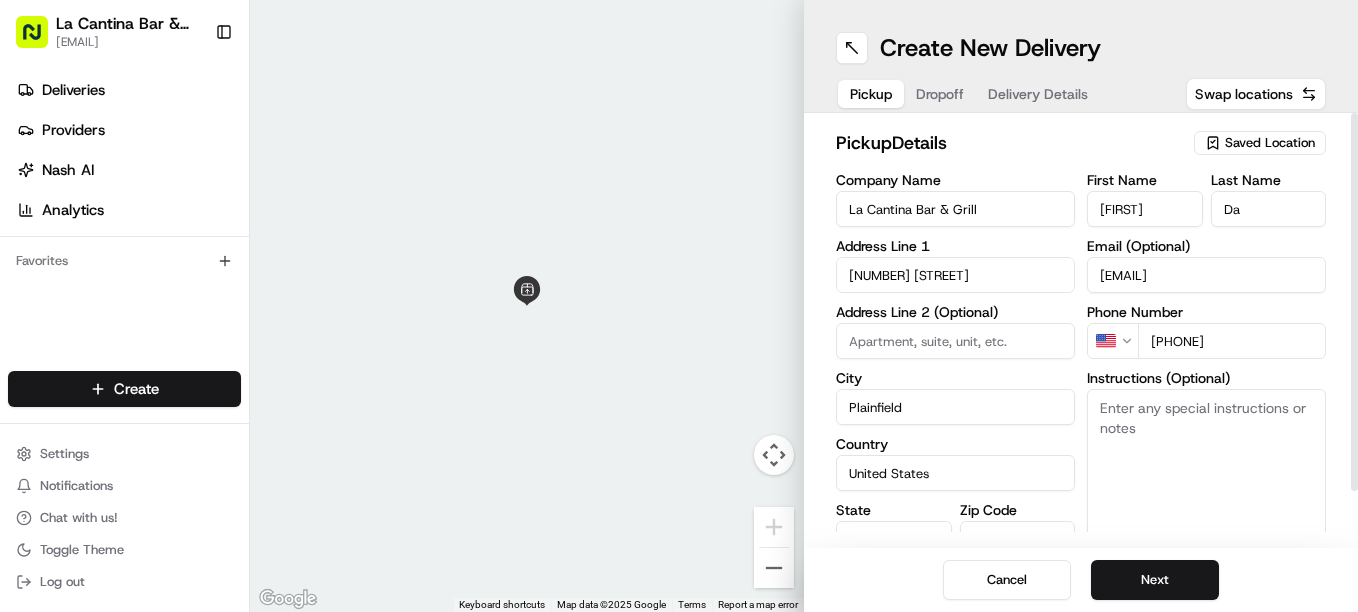 type on "D" 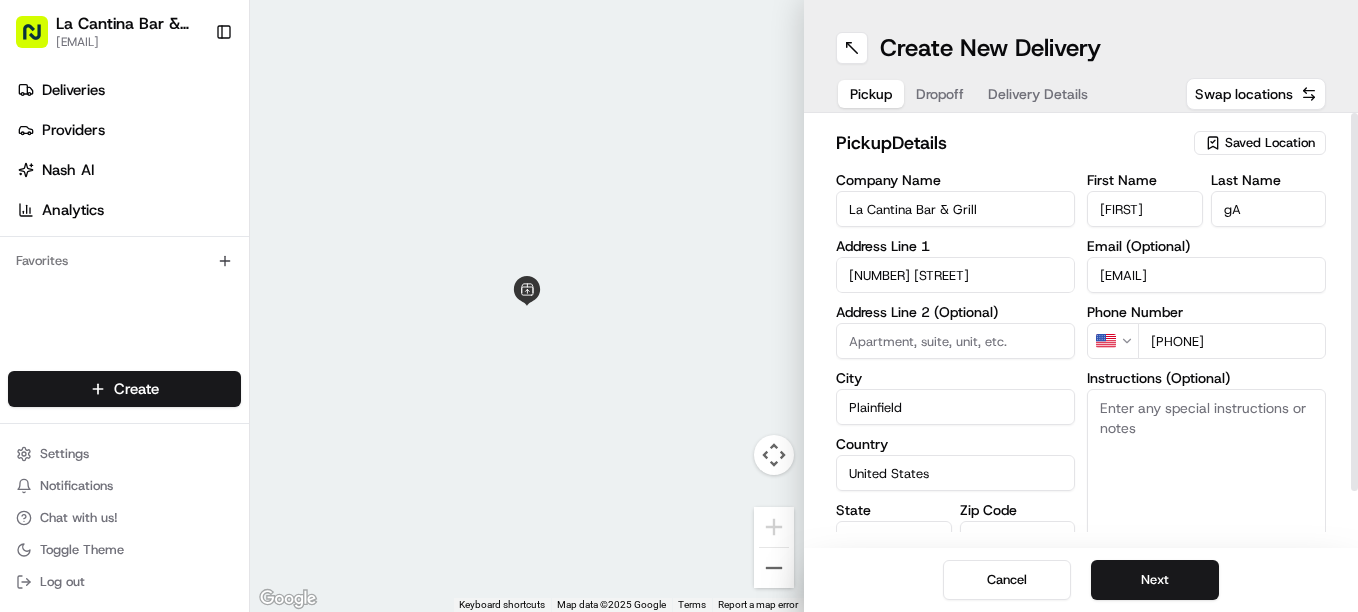 type on "g" 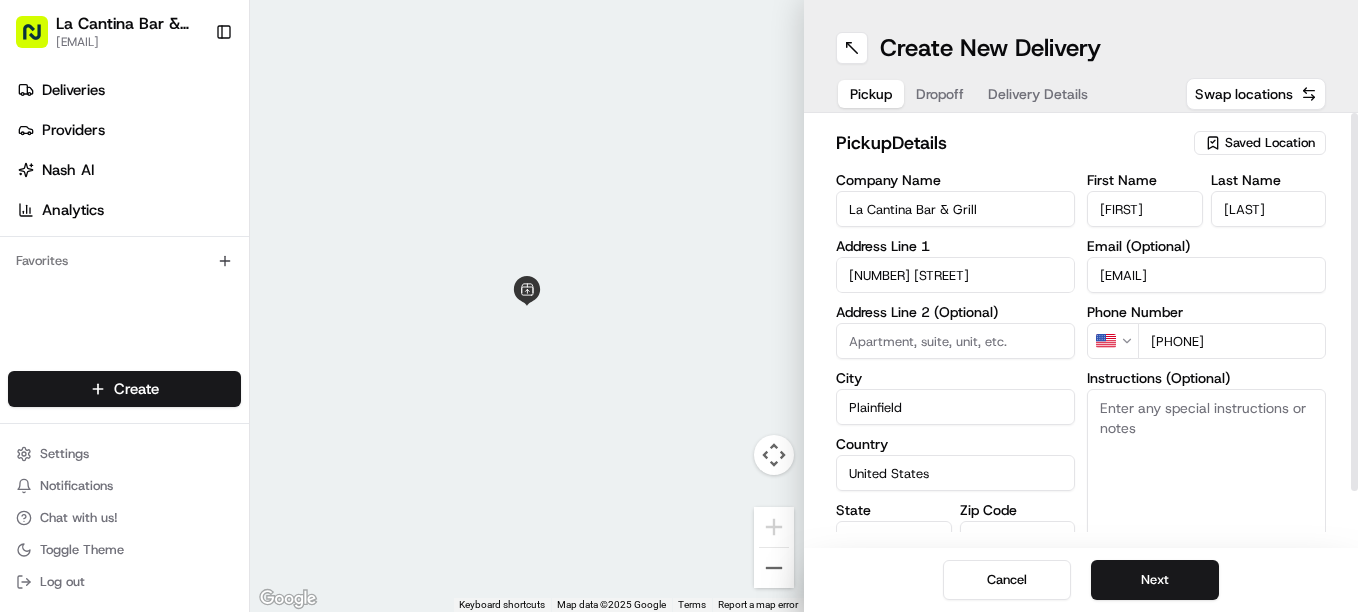 type on "[LAST]" 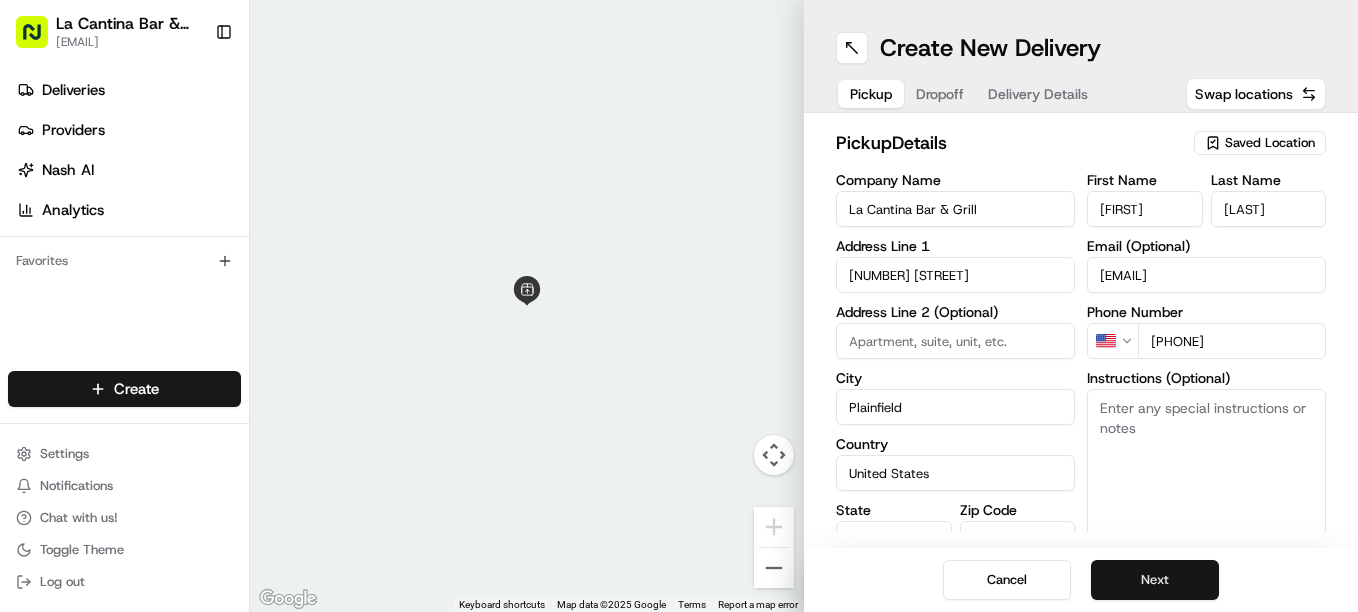 type on "[FIRST]" 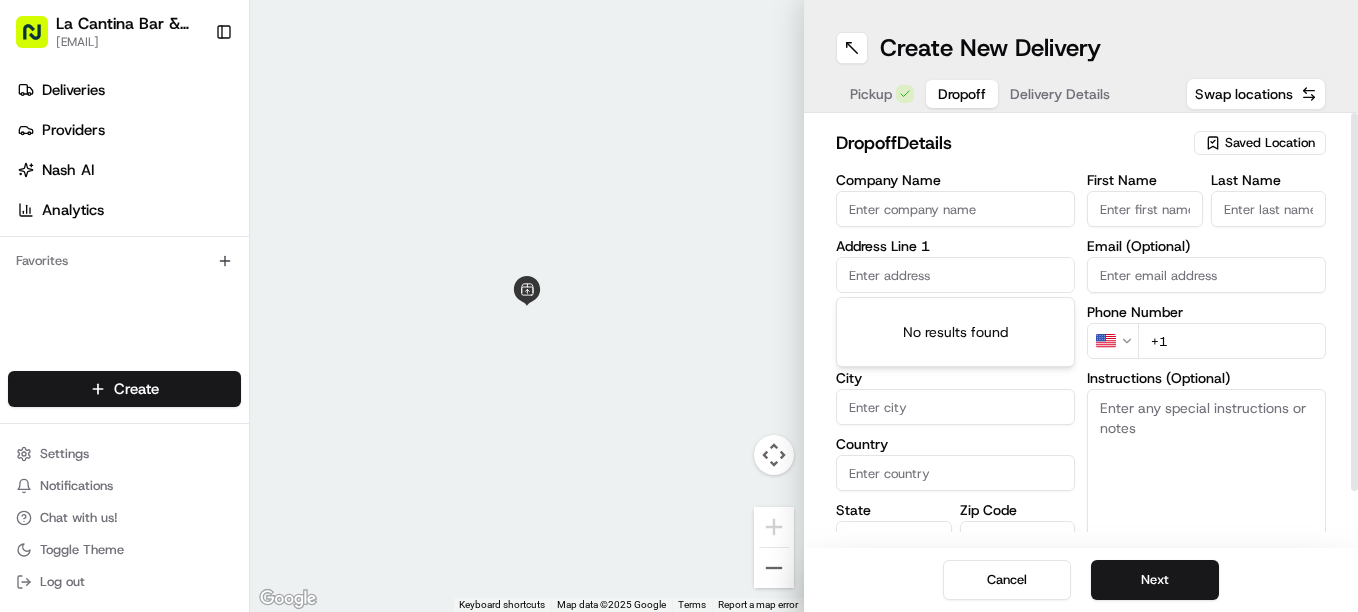 click at bounding box center (955, 275) 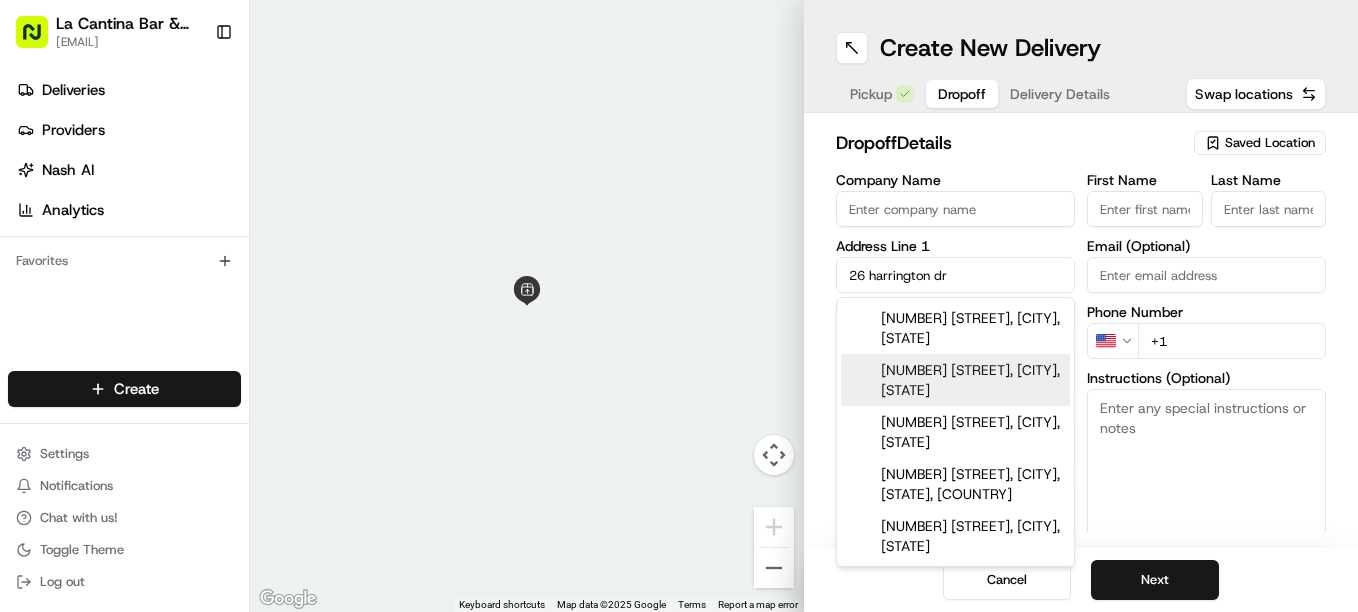 click on "[NUMBER] [STREET], [CITY], [STATE]" at bounding box center [955, 380] 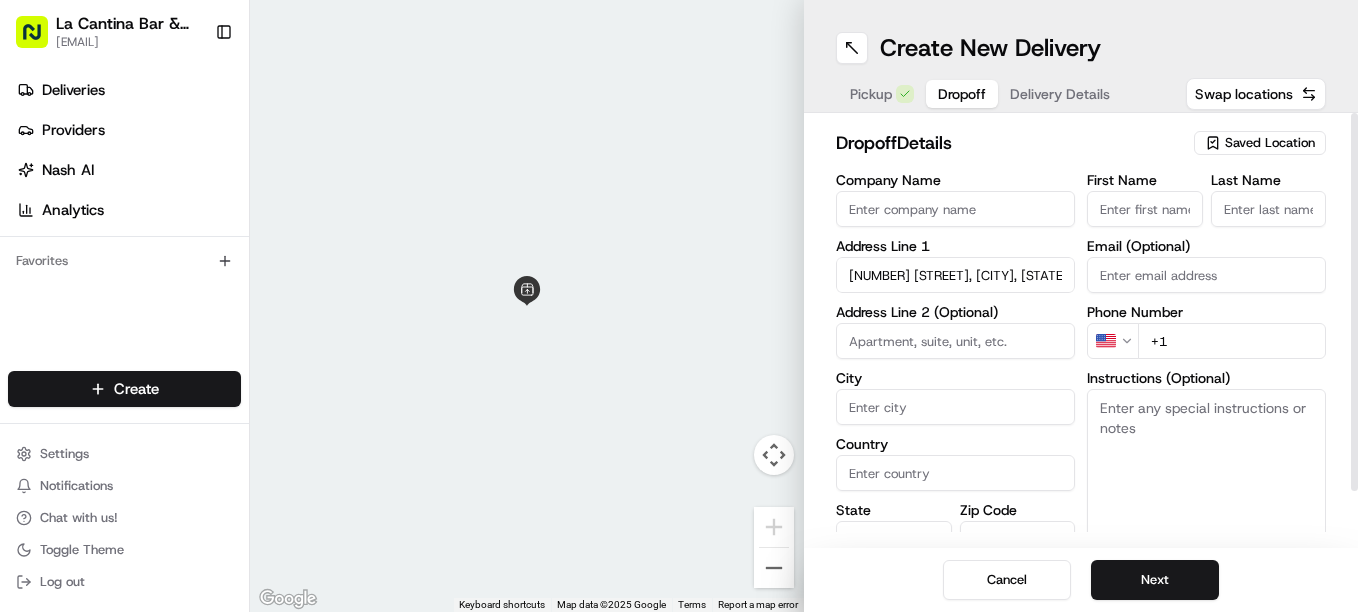 type on "[NUMBER] [STREET], [CITY], [STATE] [ZIP], [COUNTRY]" 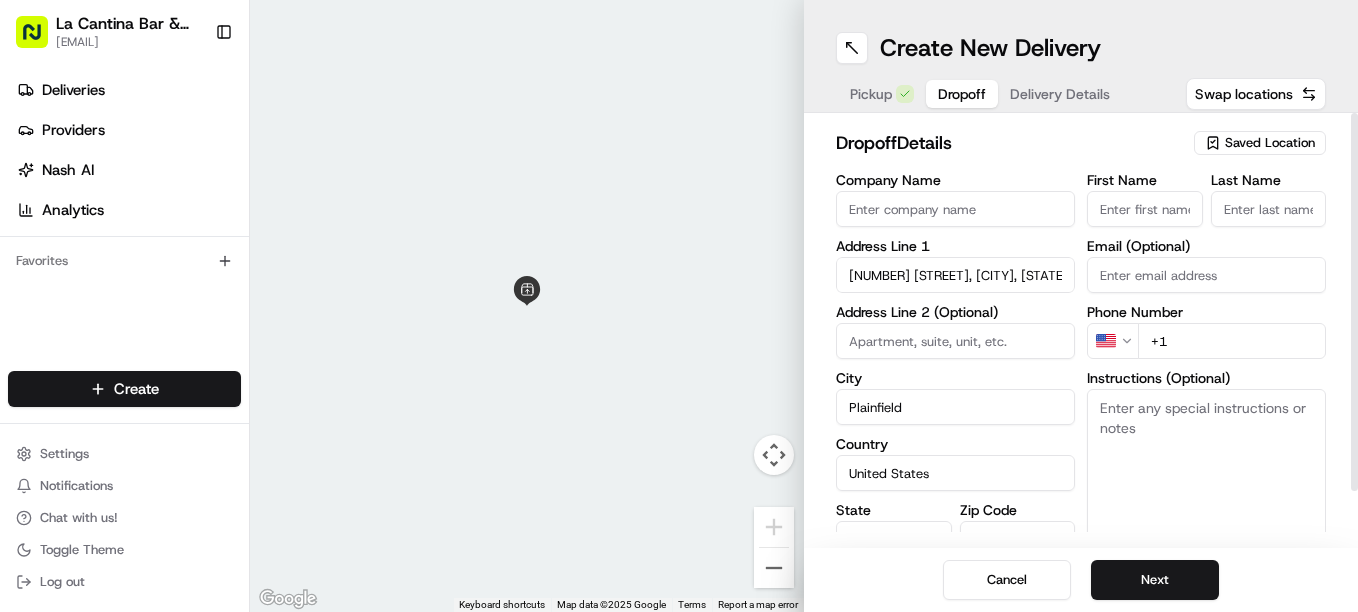 type on "[NUMBER] [STREET]" 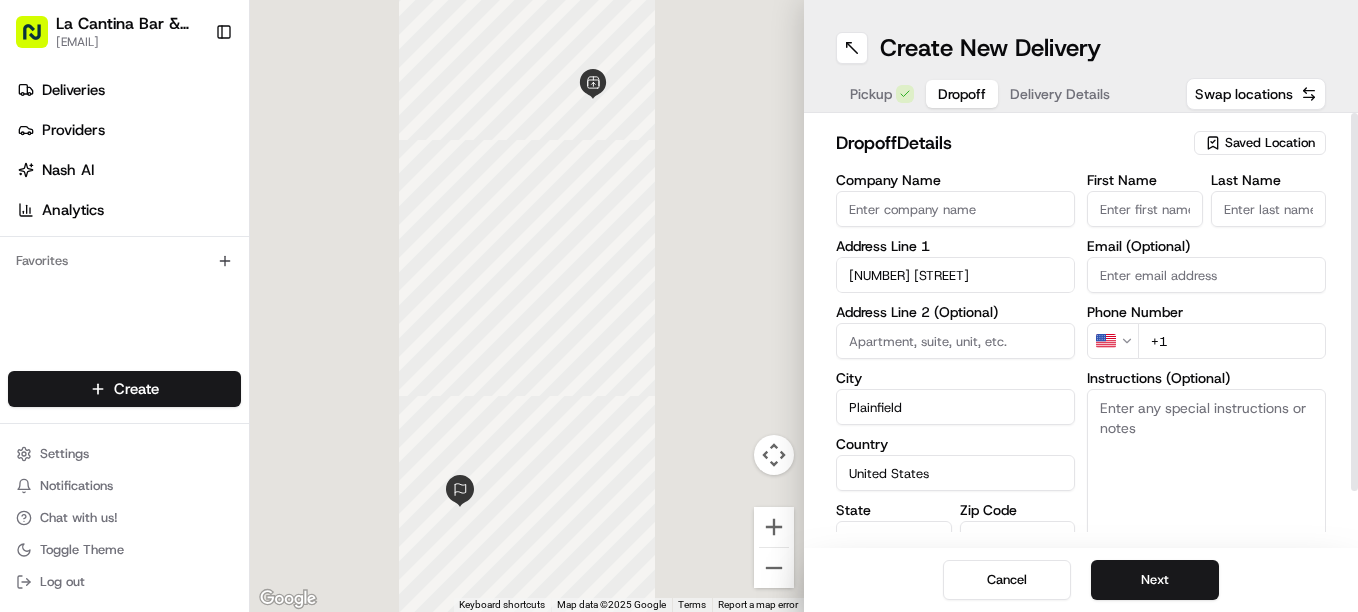 click on "First Name" at bounding box center (1145, 180) 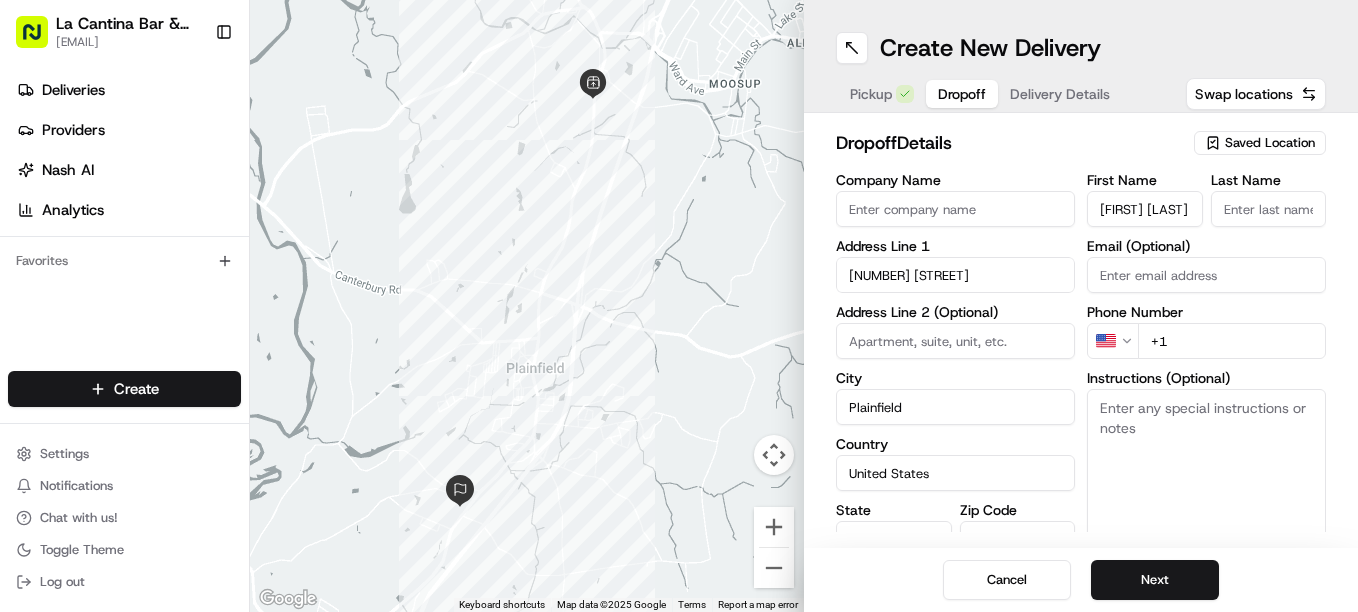 type on "[FIRST] [LAST]" 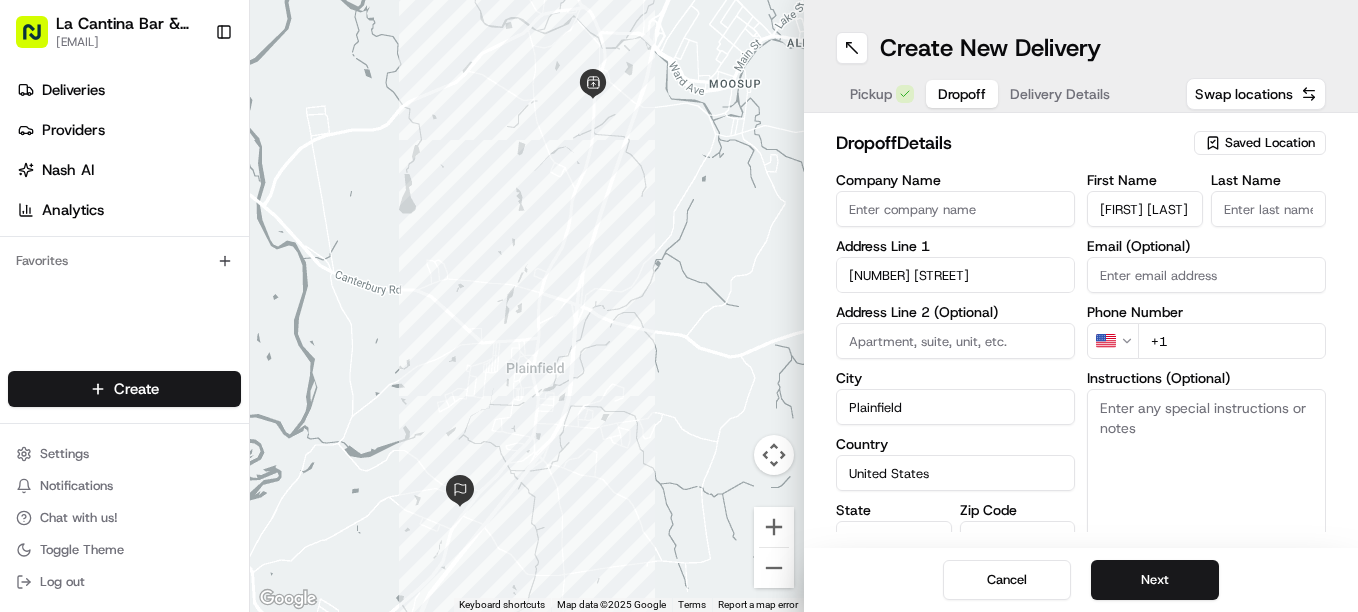 type on "[LAST]" 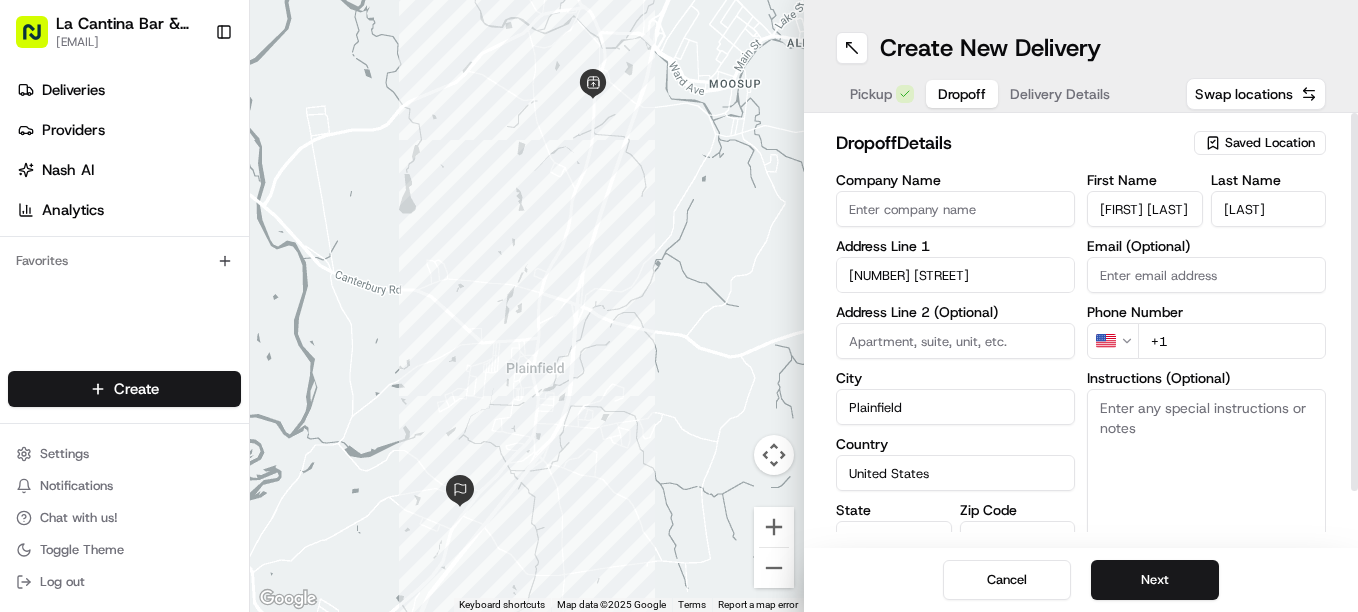 click on "+1" at bounding box center [1232, 341] 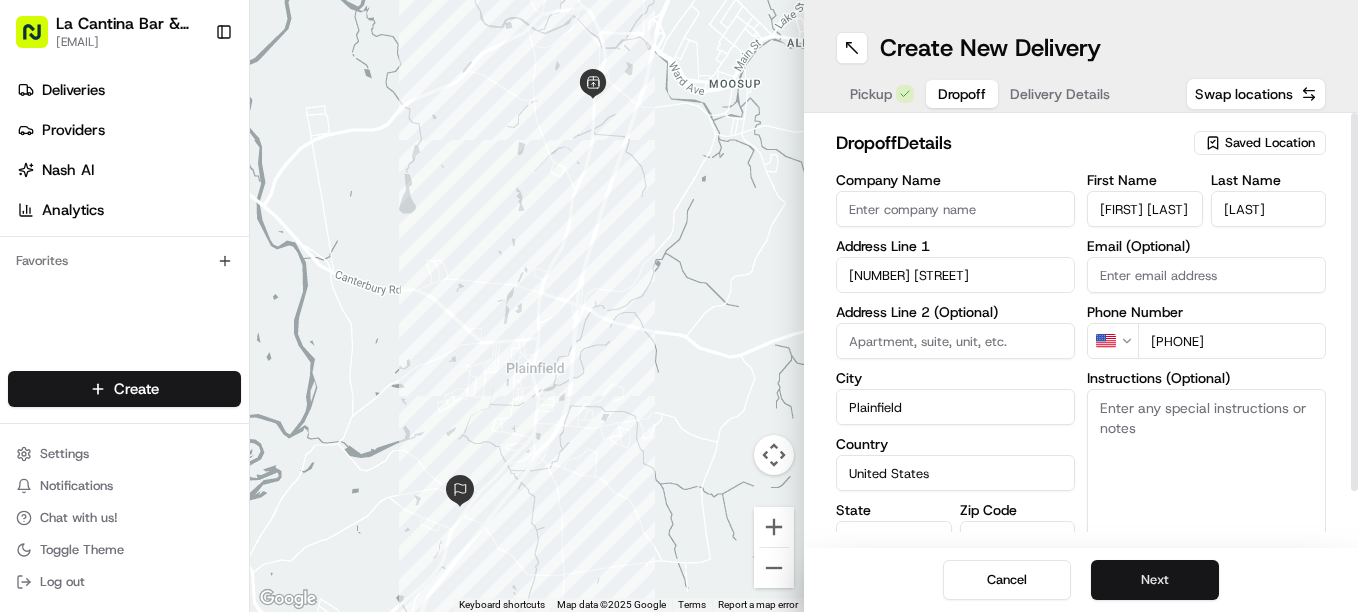 type on "[PHONE]" 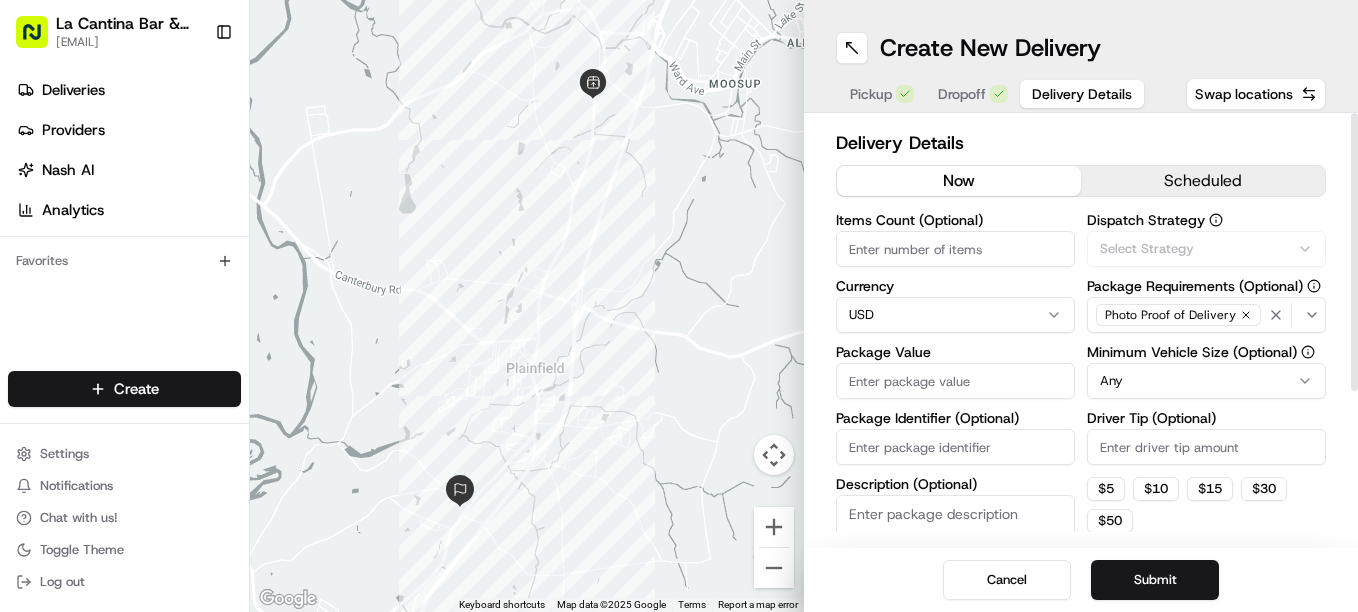click on "Package Value" at bounding box center [955, 381] 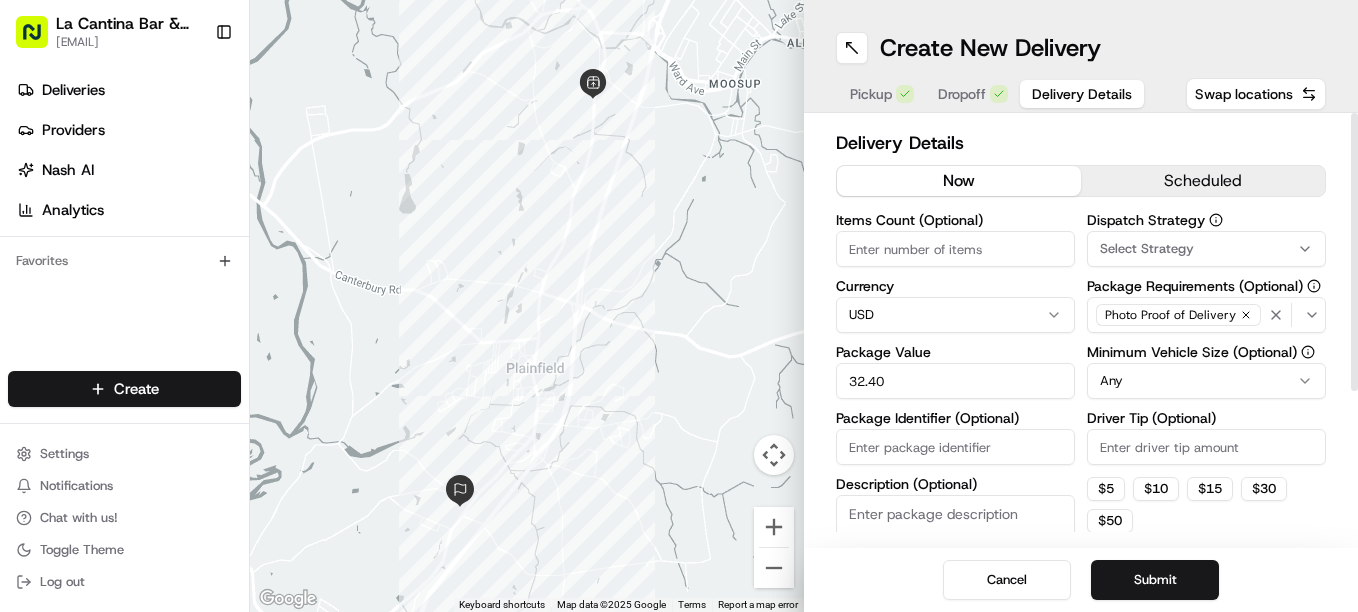 type on "32.40" 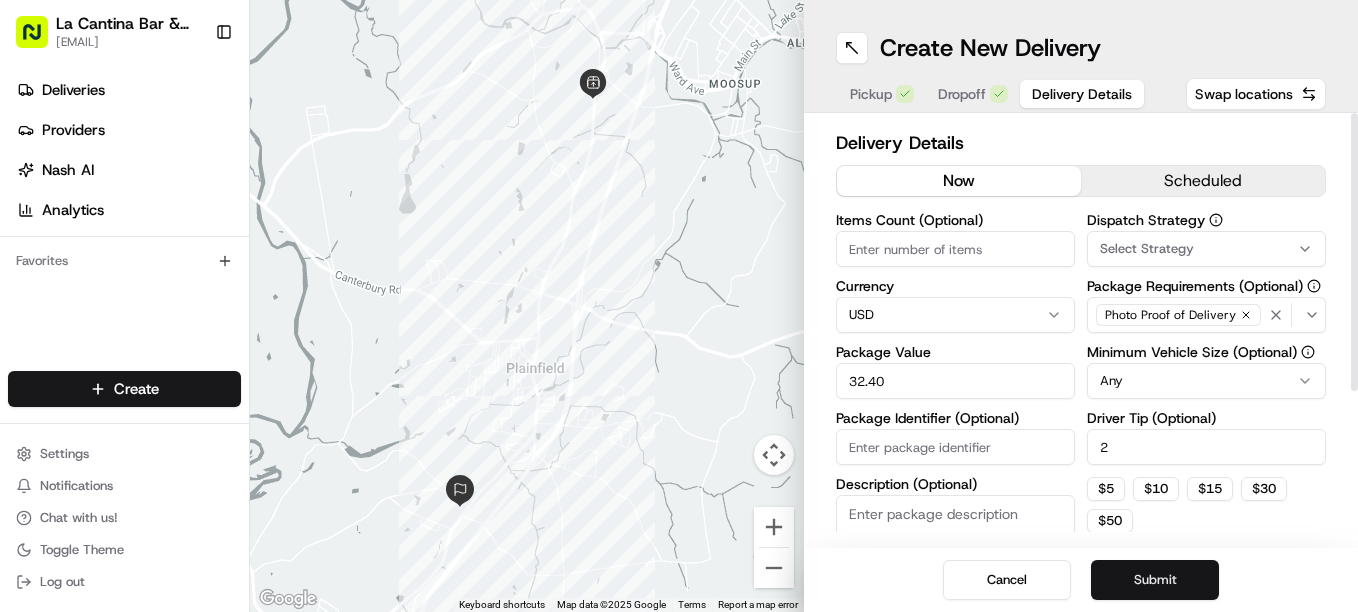 type on "2" 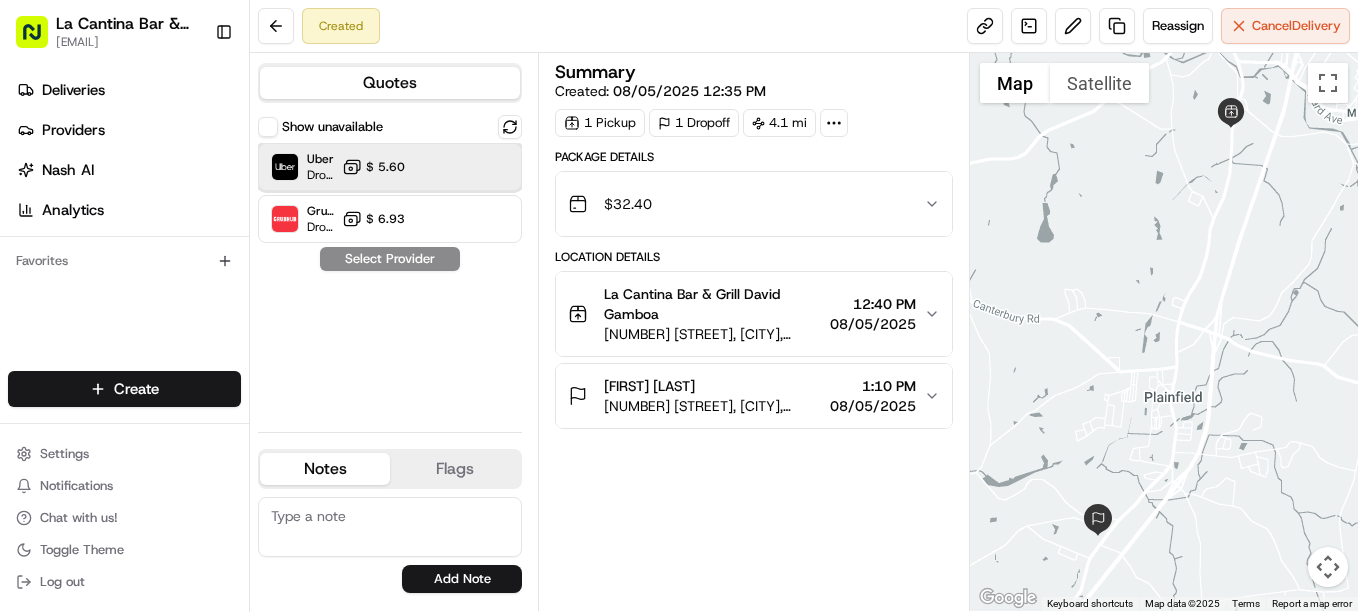 click on "Uber Dropoff ETA   29 minutes $   5.60" at bounding box center [390, 167] 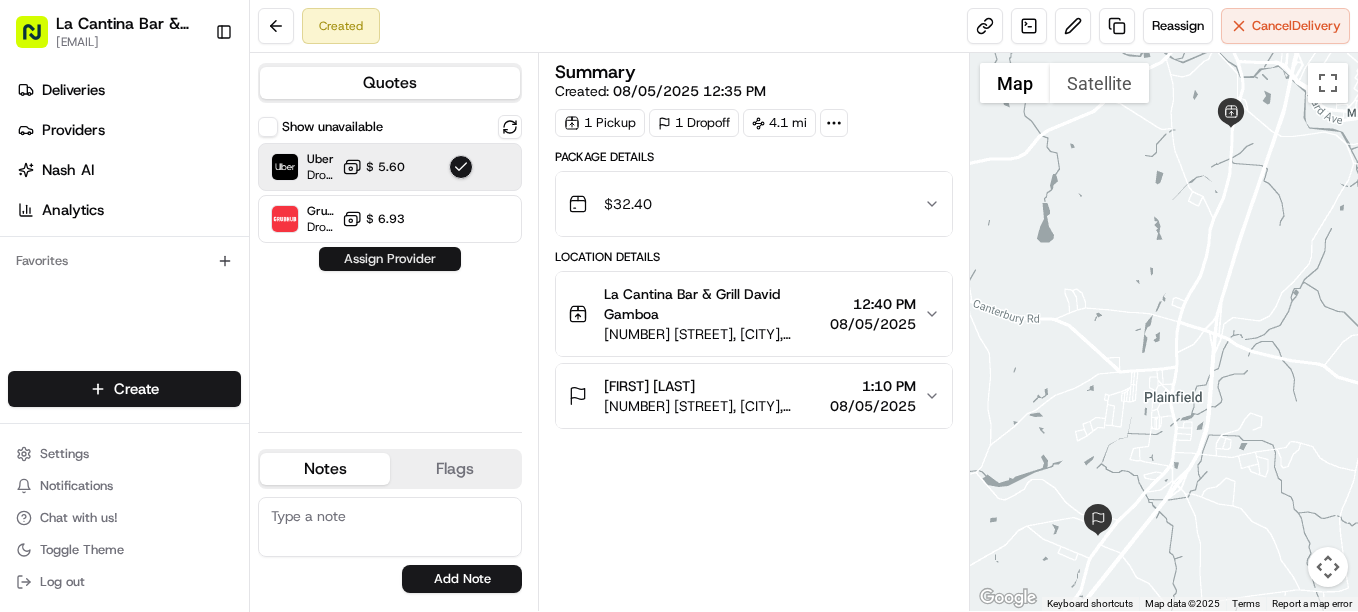 click on "Assign Provider" at bounding box center (390, 259) 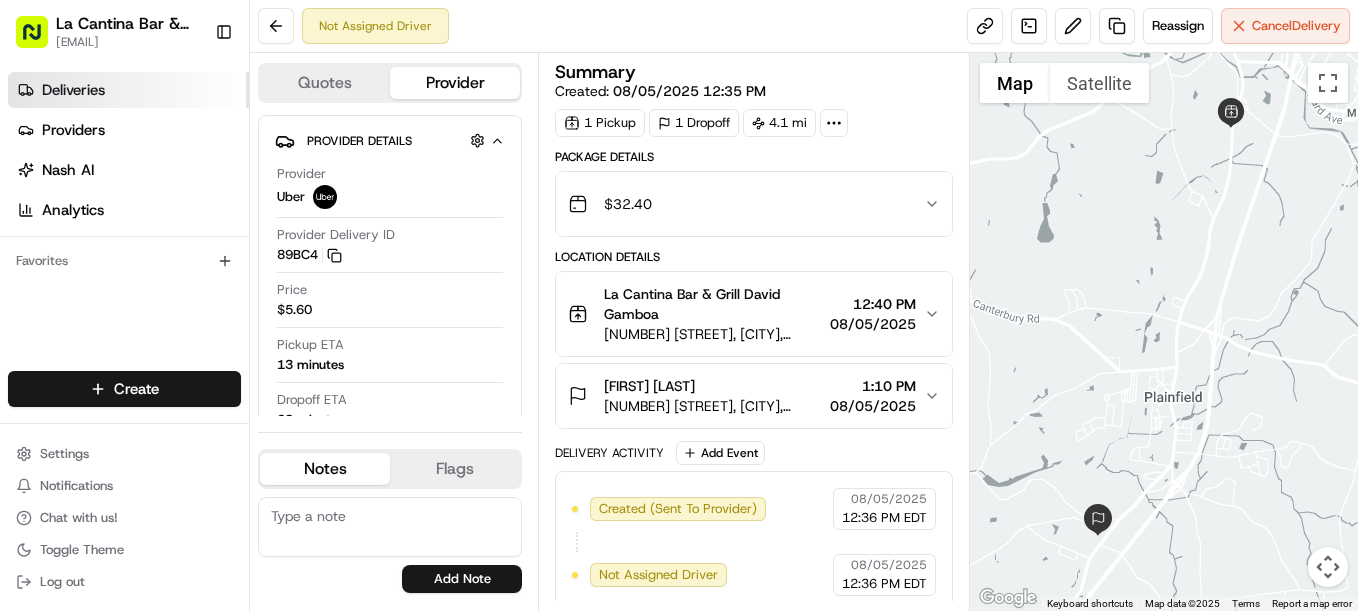 click on "Deliveries" at bounding box center (128, 90) 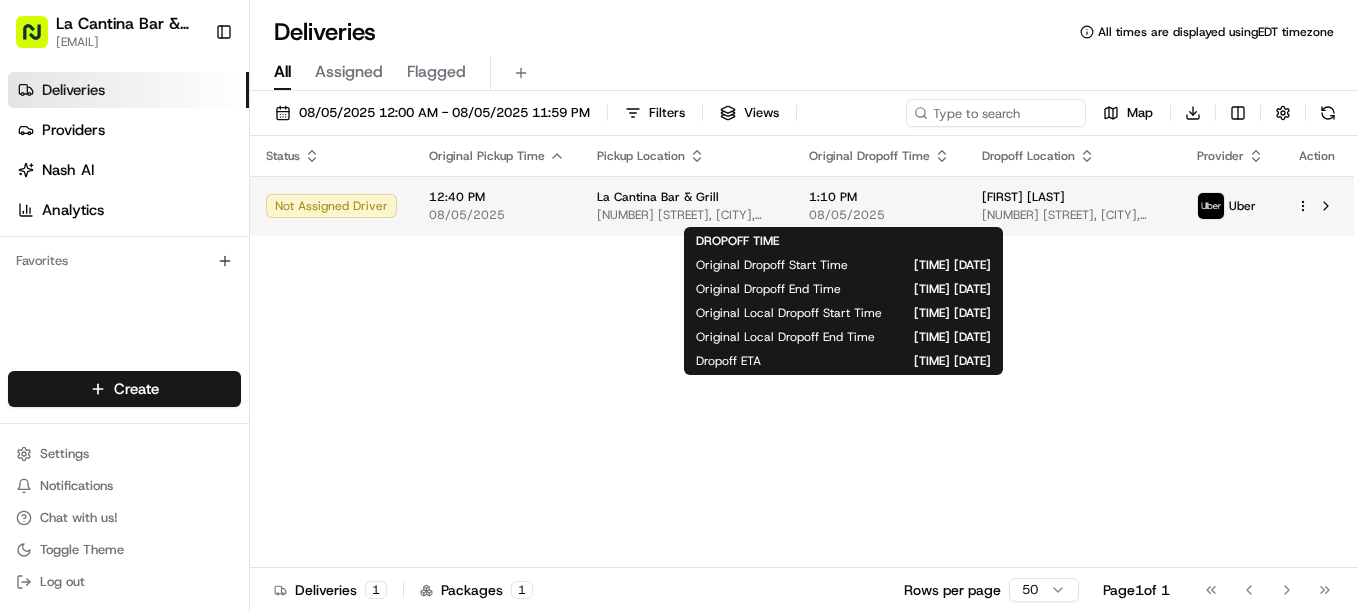 click on "08/05/2025" at bounding box center [879, 215] 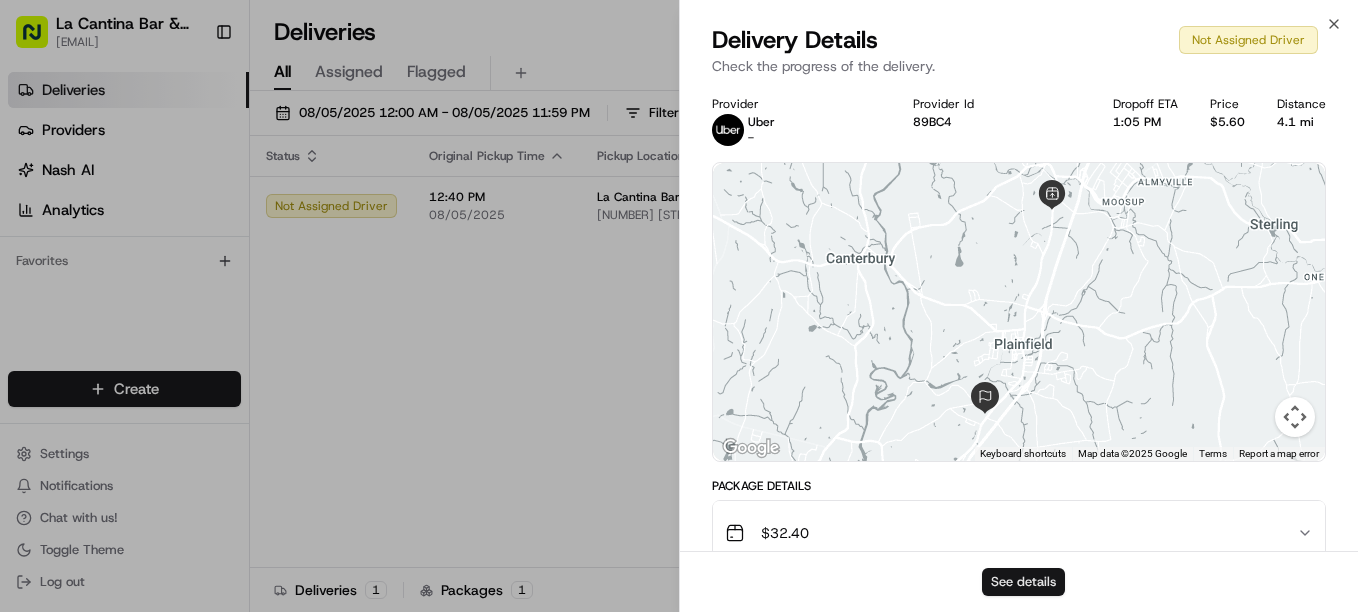click on "See details" at bounding box center [1023, 582] 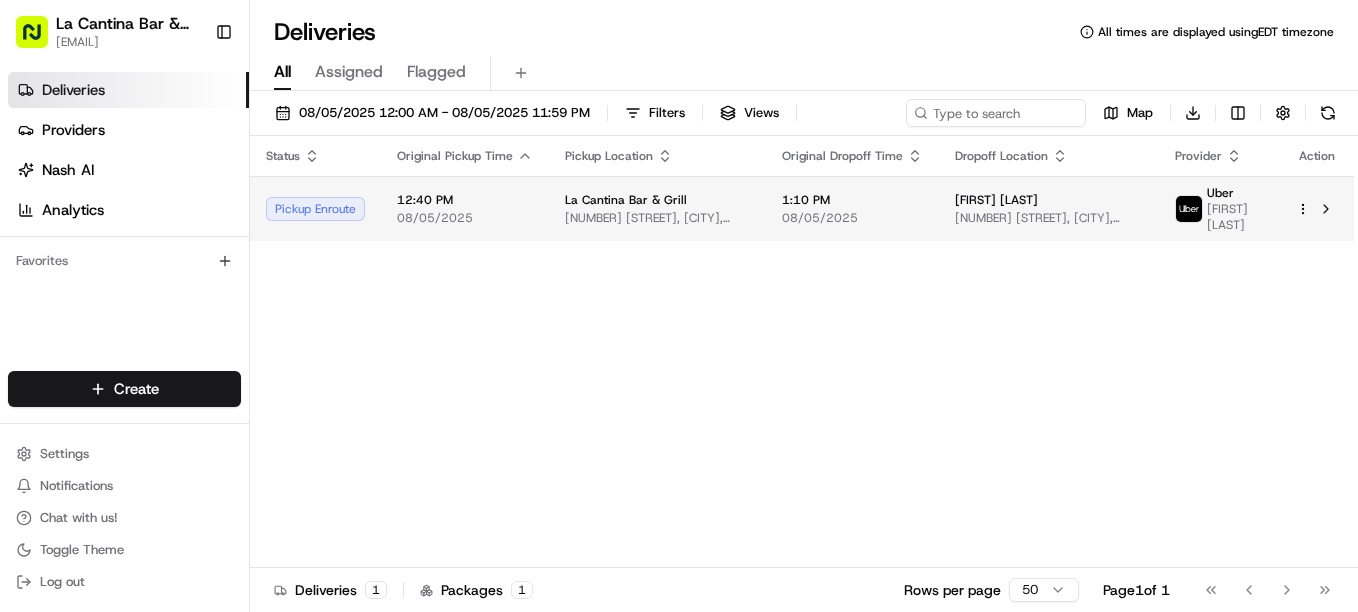 click on "1:10 PM" at bounding box center [852, 200] 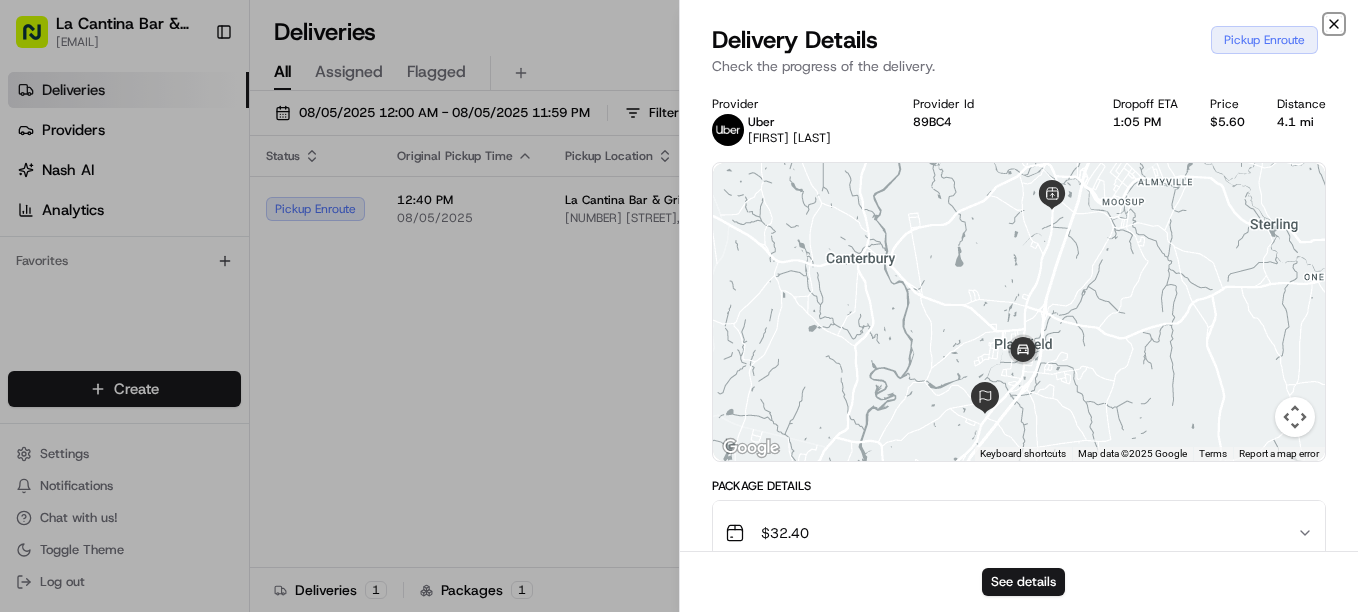 click 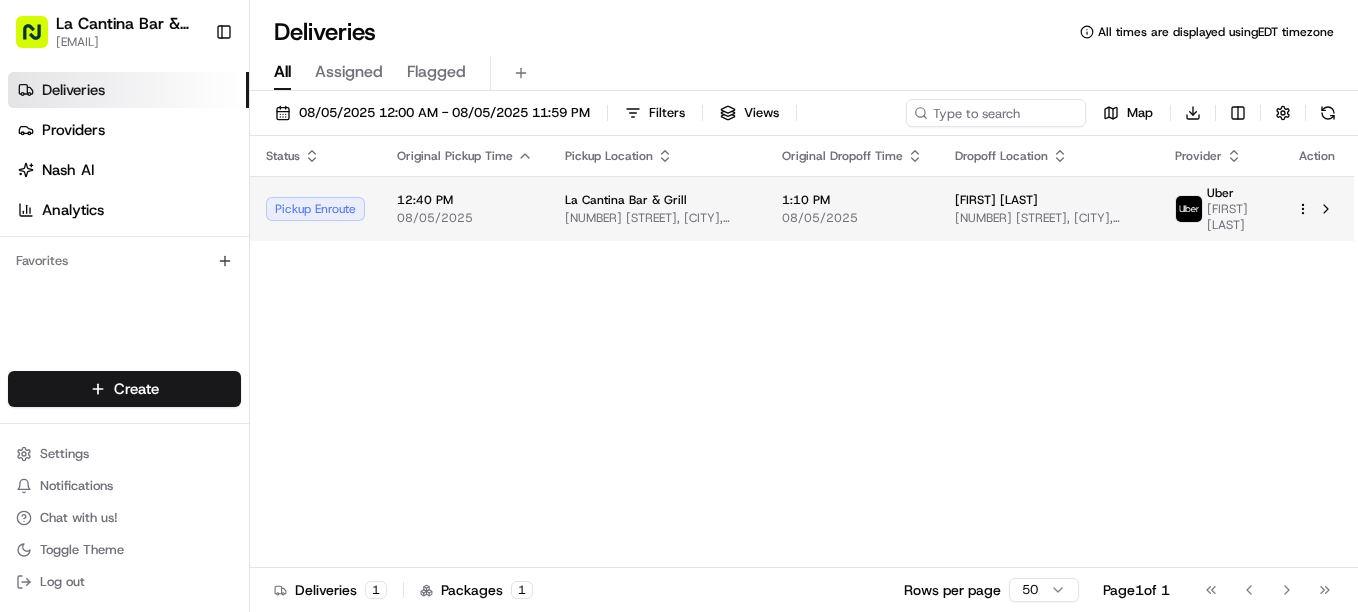 click on "08/05/2025" at bounding box center (852, 218) 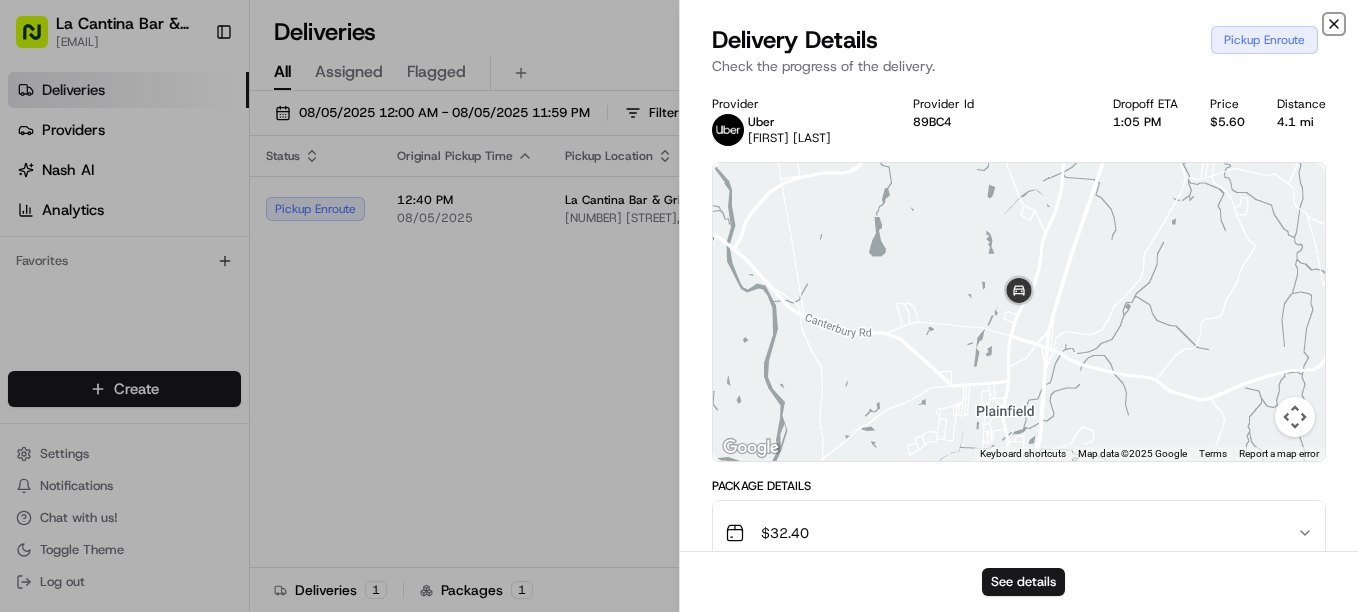 click 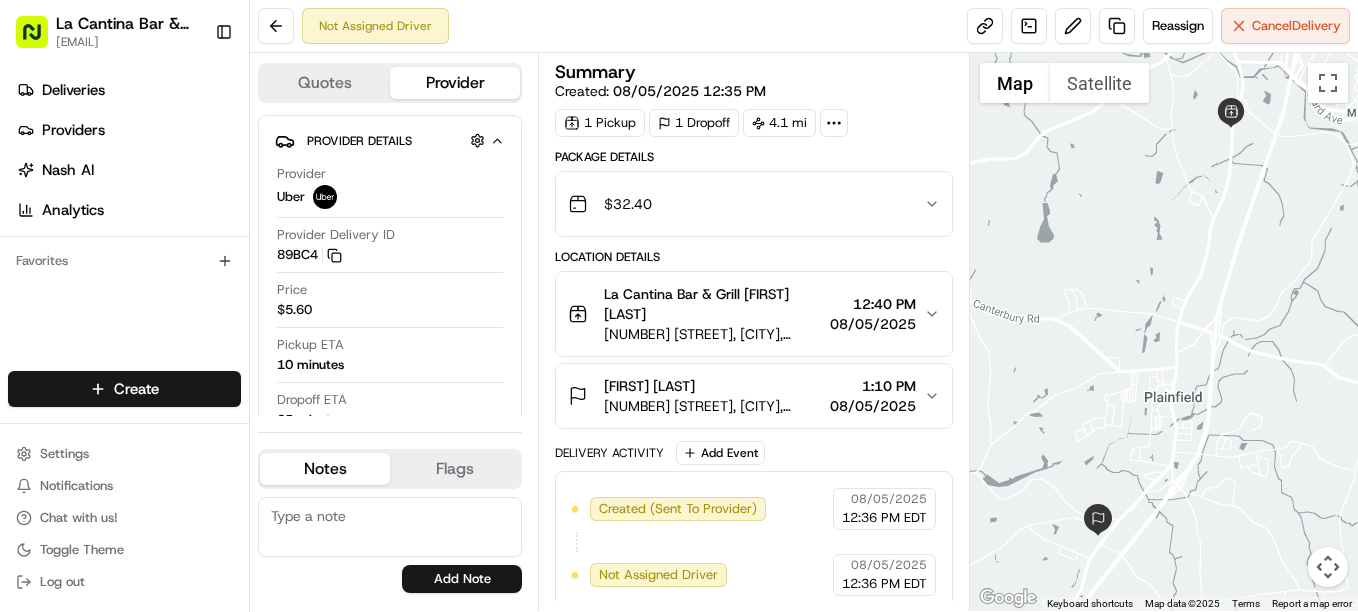 scroll, scrollTop: 0, scrollLeft: 0, axis: both 